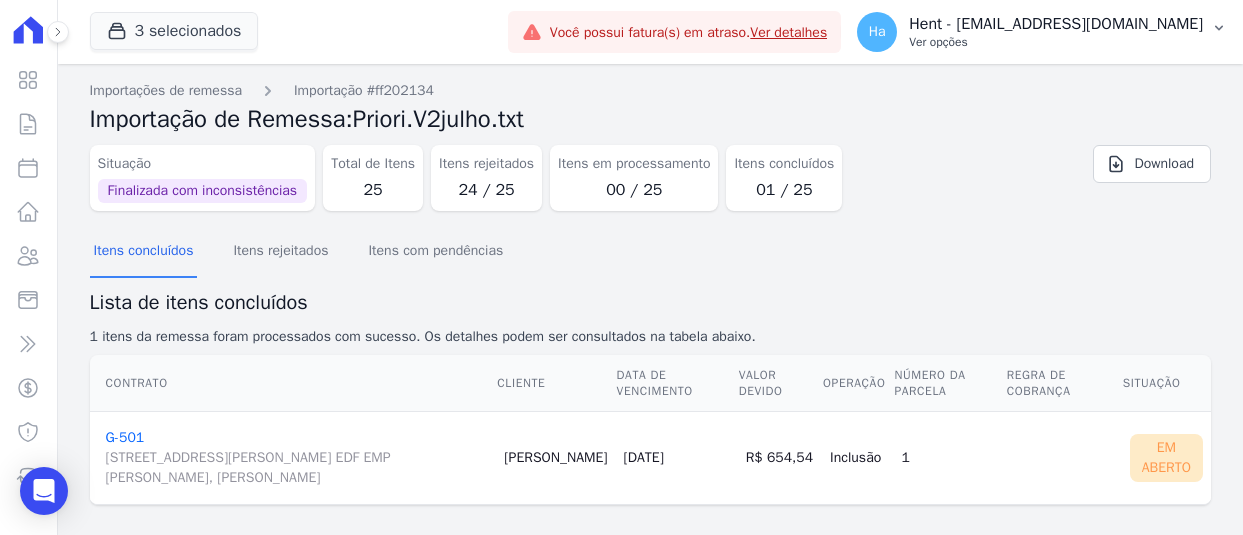 scroll, scrollTop: 0, scrollLeft: 0, axis: both 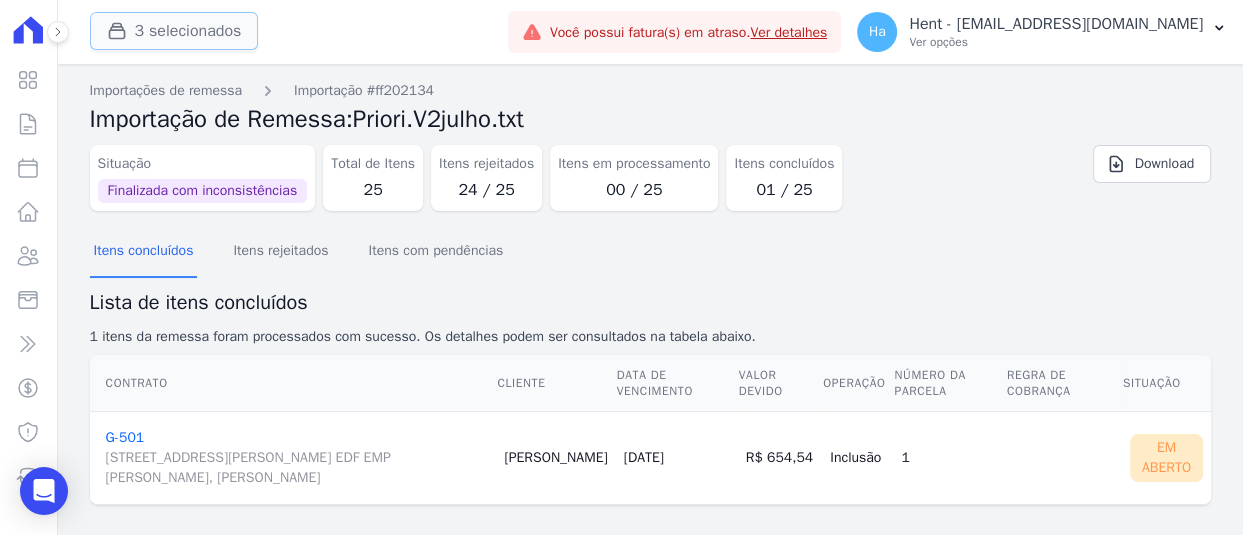 click on "3 selecionados" at bounding box center [174, 31] 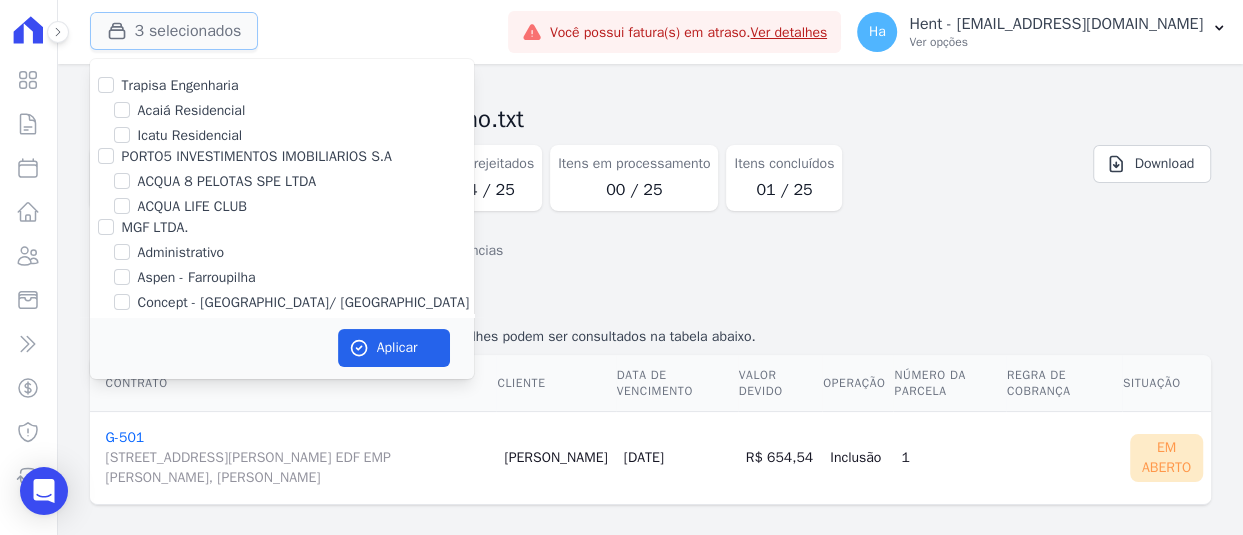 type 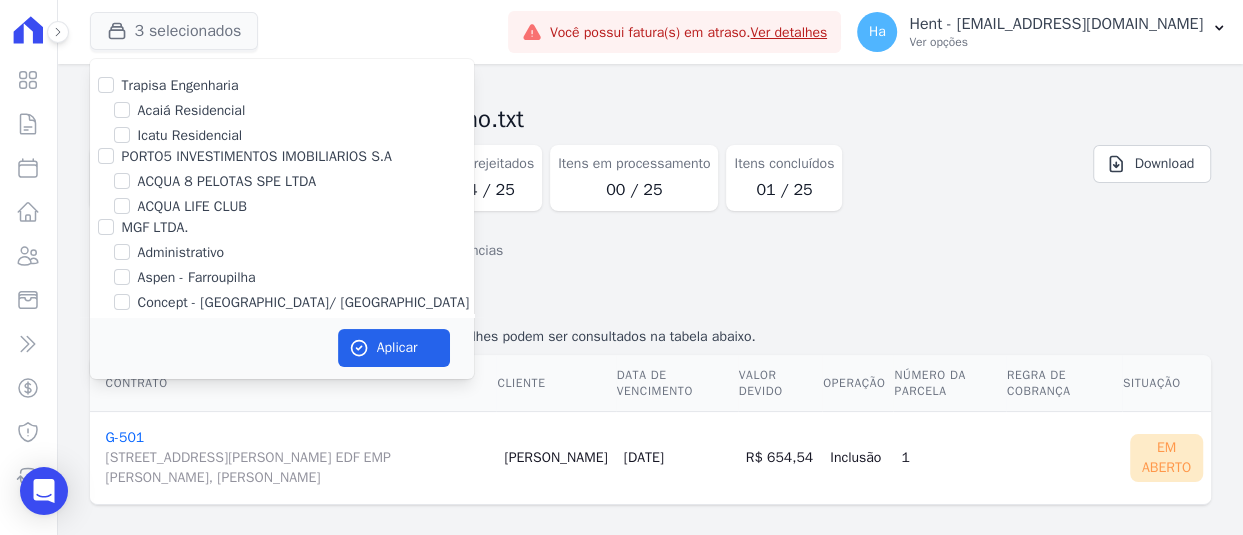scroll, scrollTop: 13915, scrollLeft: 0, axis: vertical 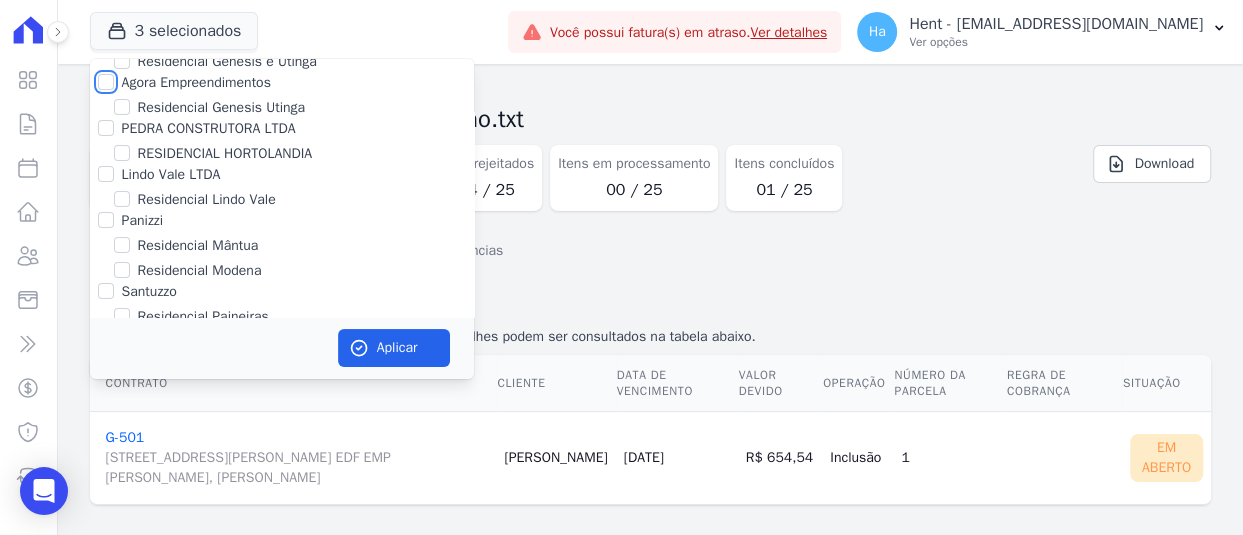 click on "Agora Empreendimentos" at bounding box center (106, 82) 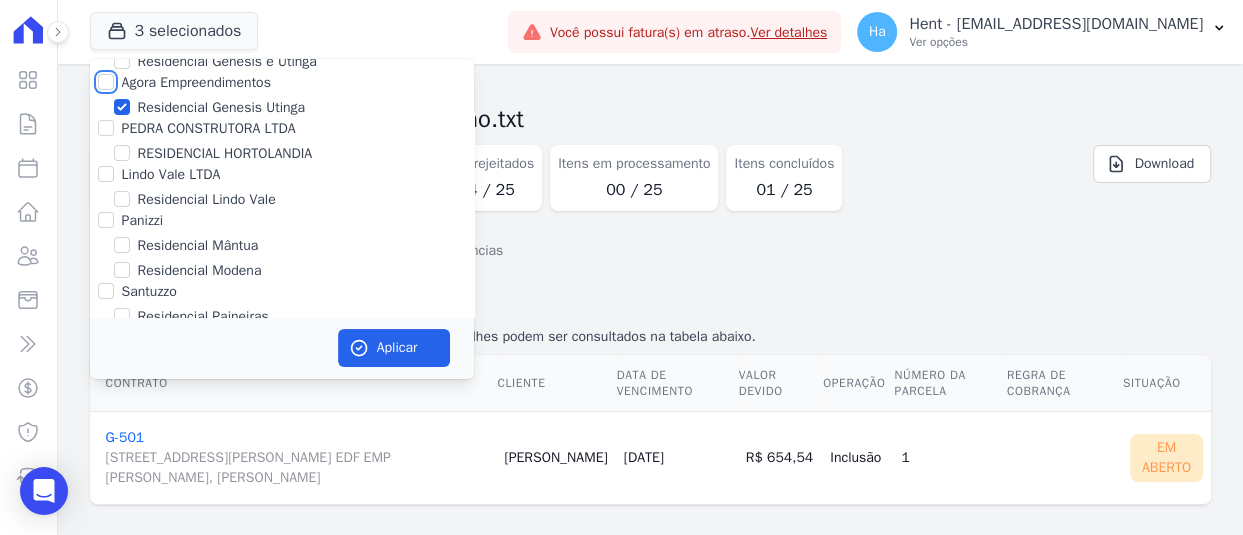 checkbox on "true" 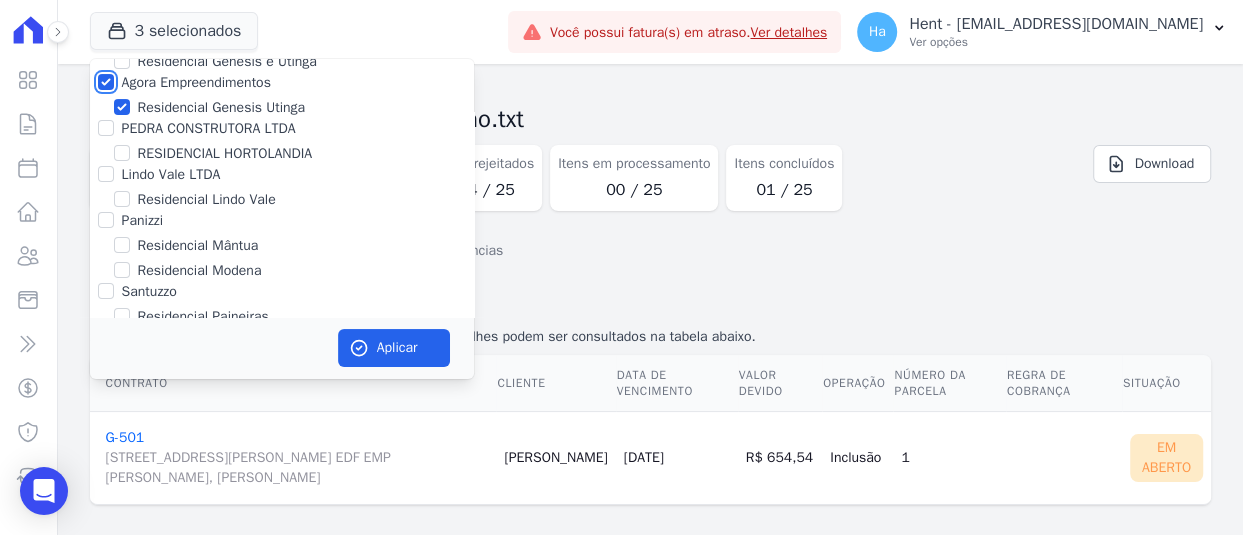 checkbox on "true" 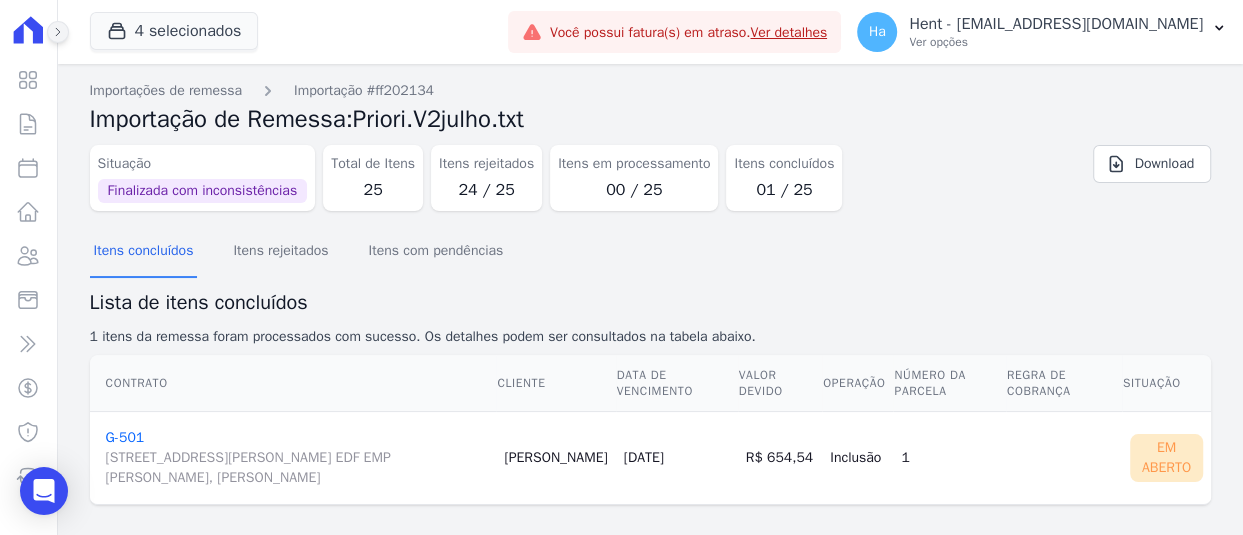 click 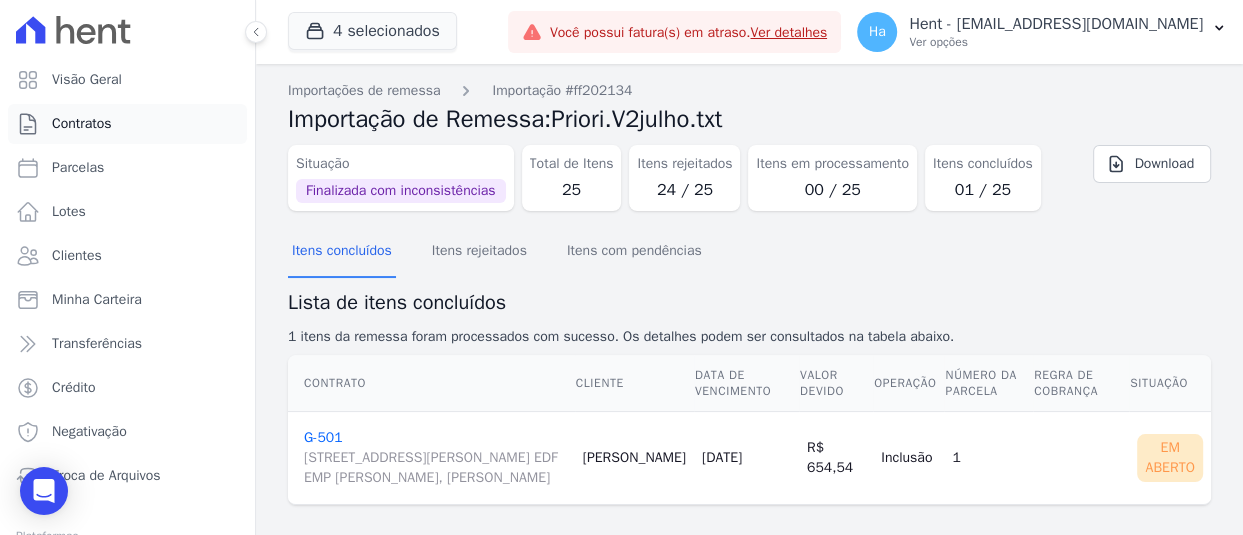 click on "Contratos" at bounding box center (127, 124) 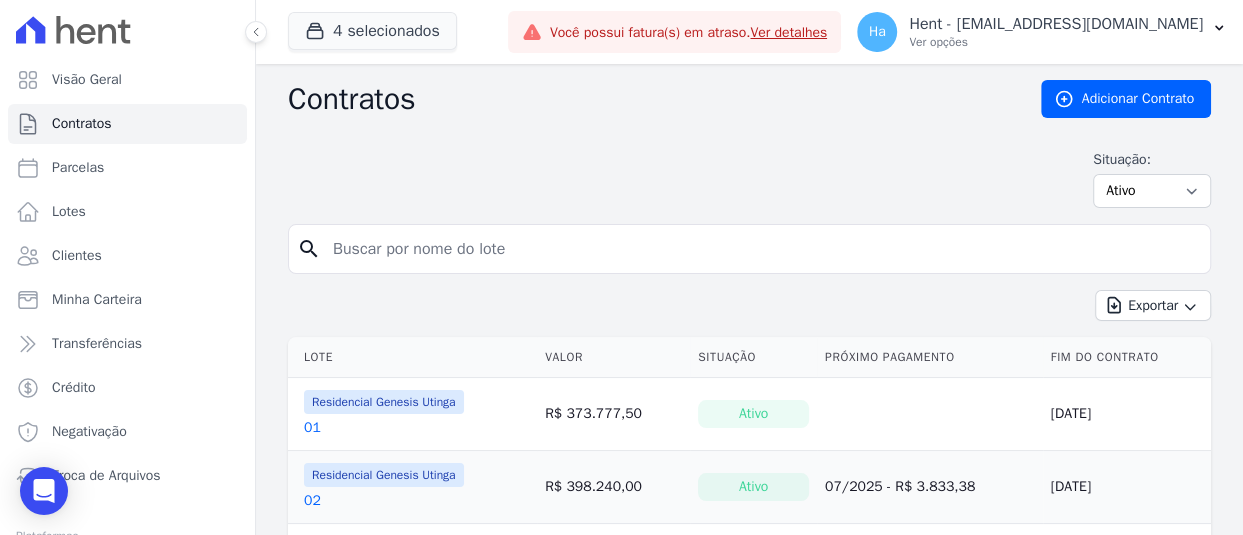click at bounding box center (761, 249) 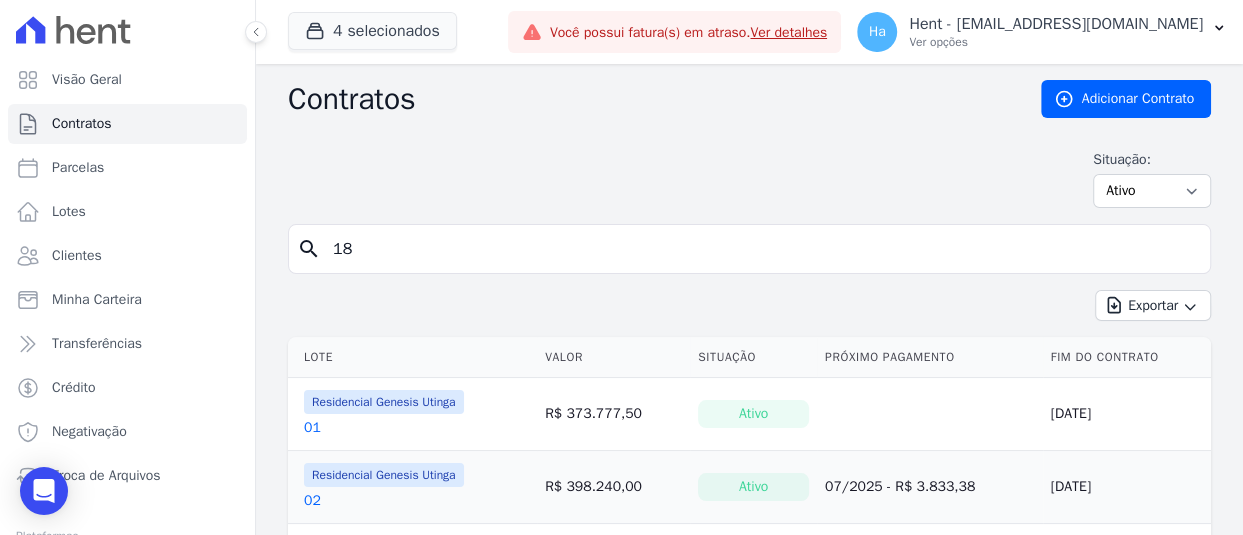 type on "18" 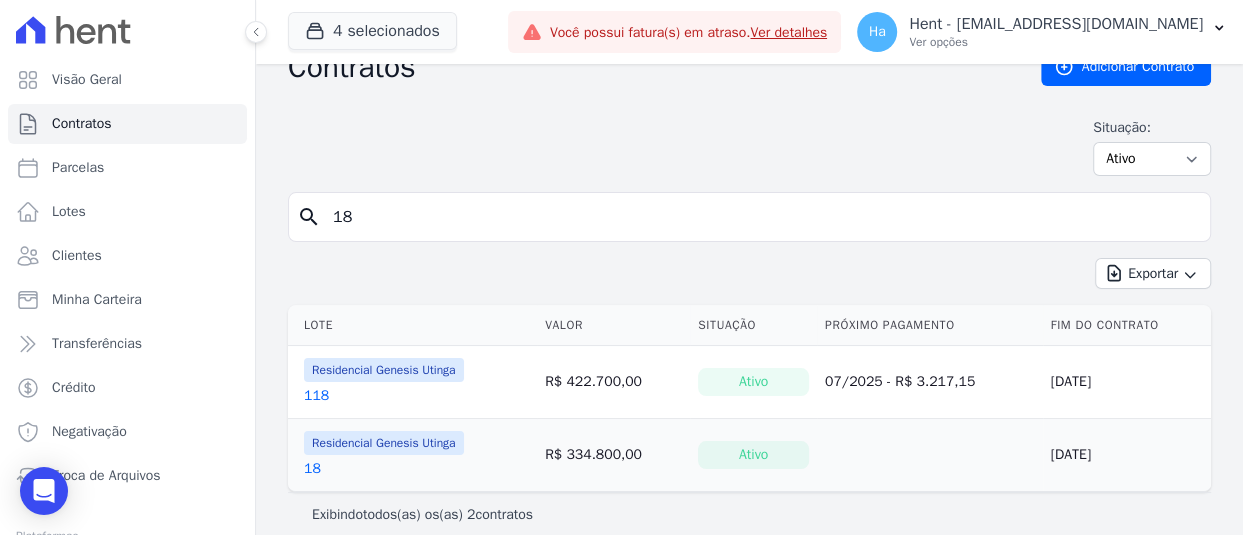 scroll, scrollTop: 49, scrollLeft: 0, axis: vertical 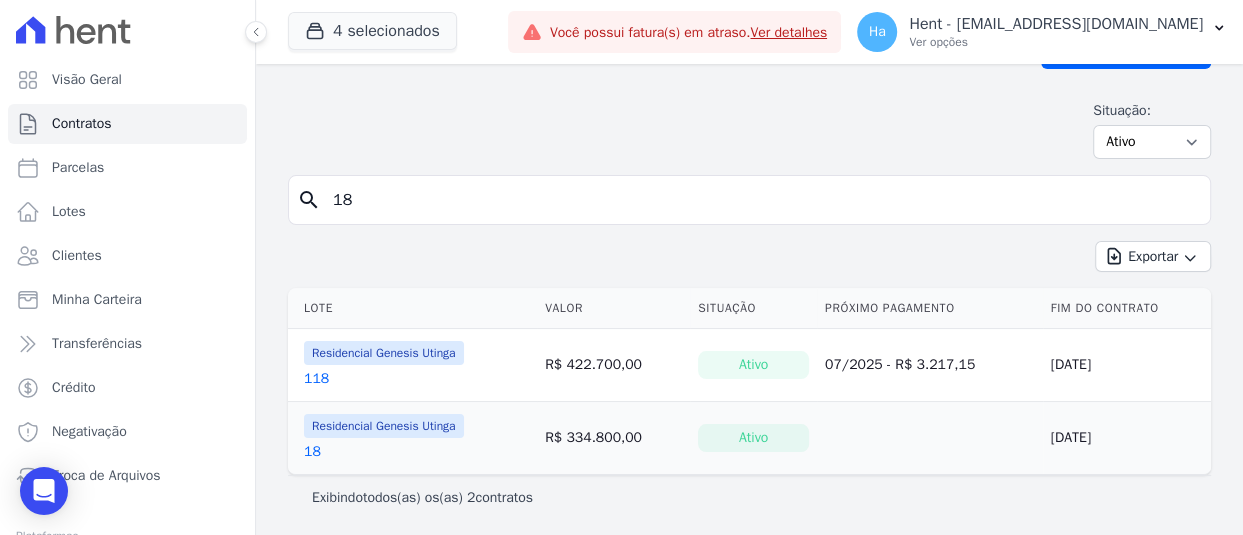 click on "18" at bounding box center (312, 452) 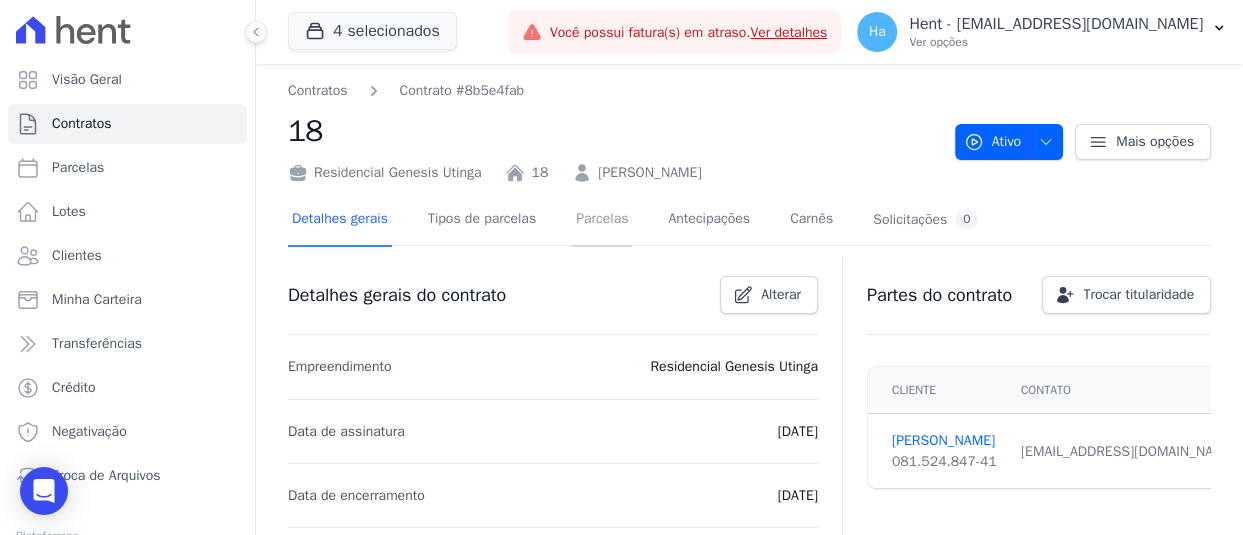 click on "Parcelas" at bounding box center [602, 220] 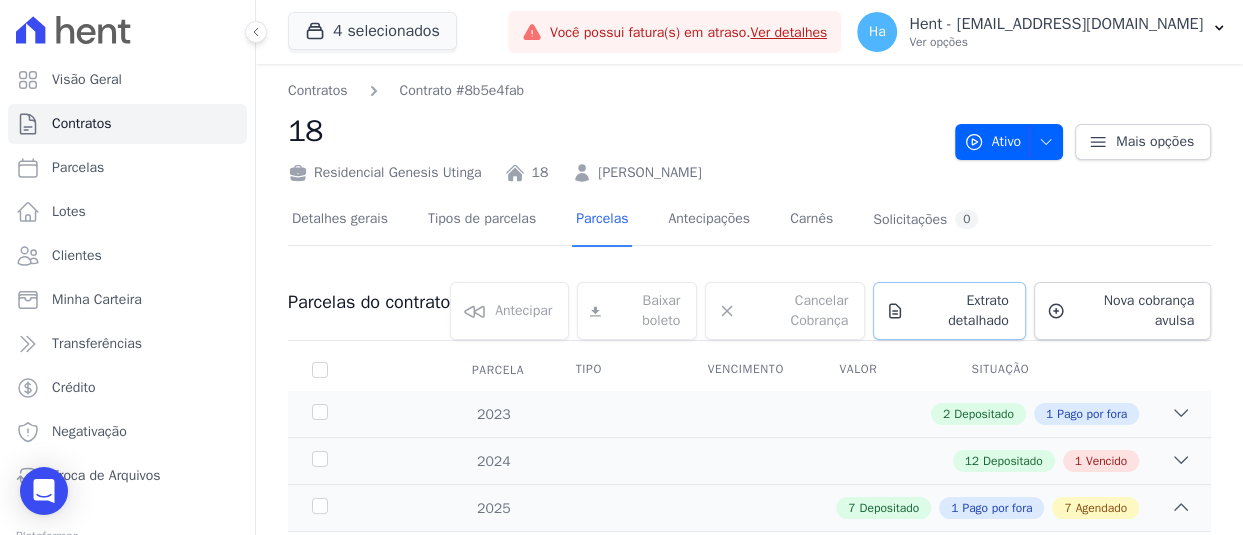 click on "Extrato detalhado" at bounding box center (960, 311) 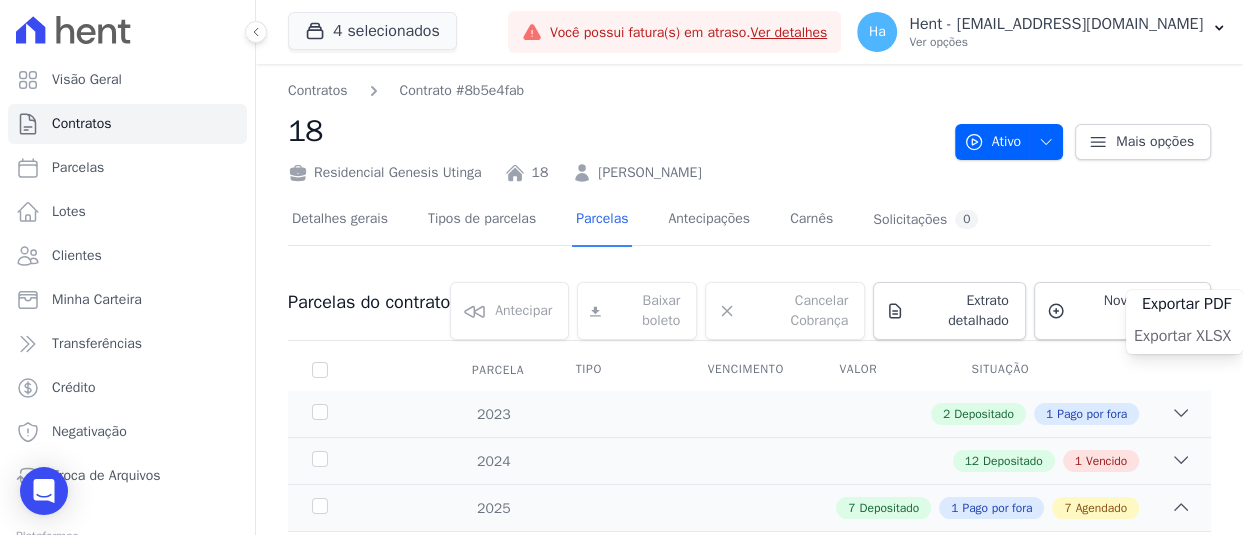 click on "Exportar XLSX" at bounding box center [1182, 336] 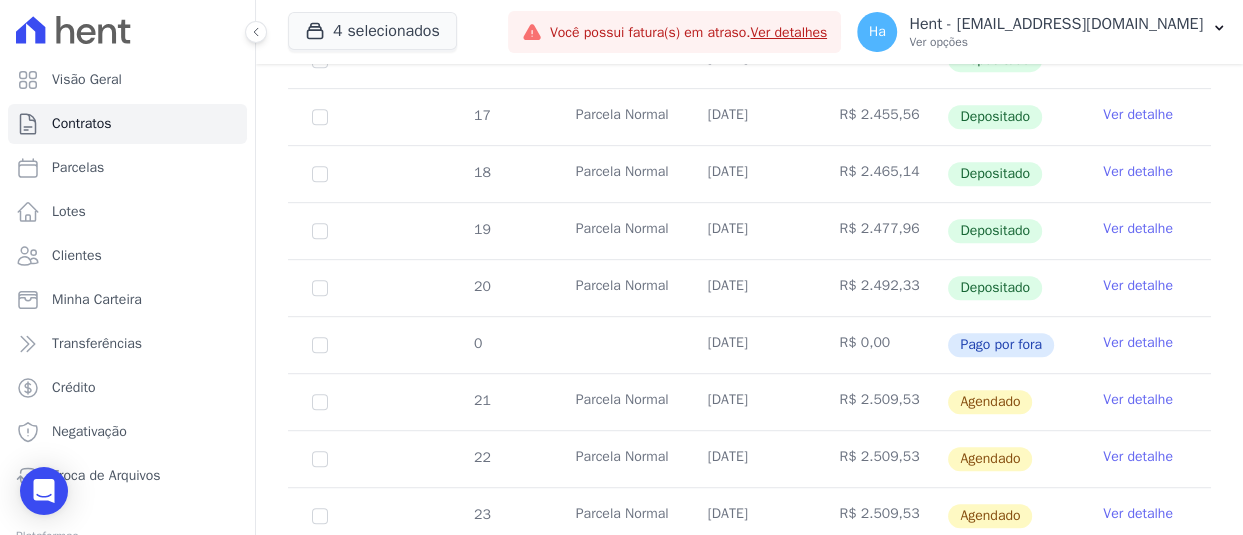 scroll, scrollTop: 608, scrollLeft: 0, axis: vertical 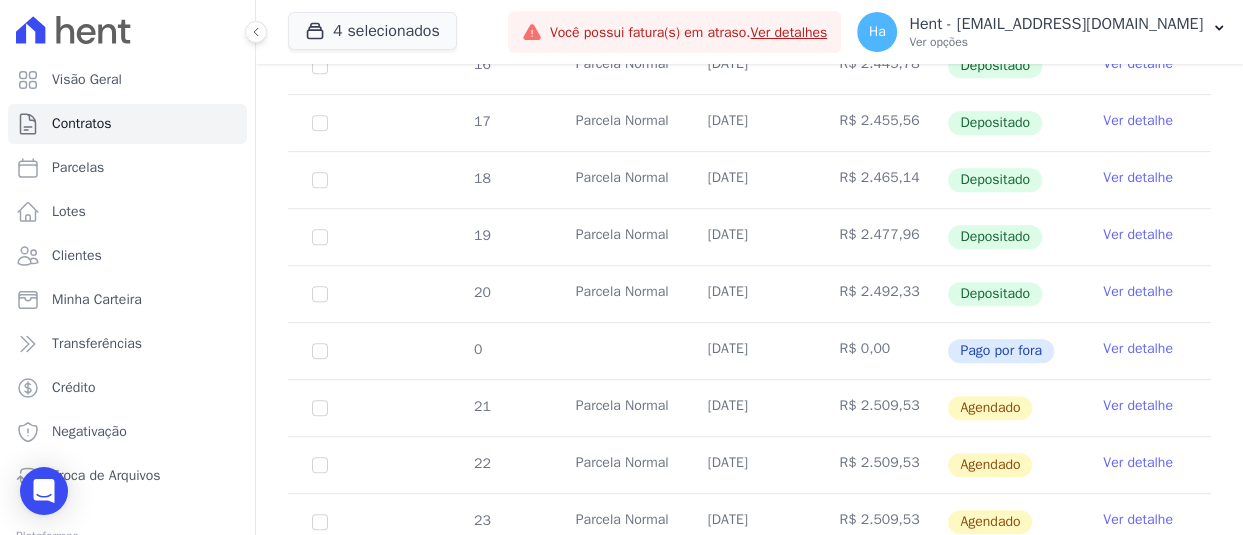 click on "Ver detalhe" at bounding box center [1138, 349] 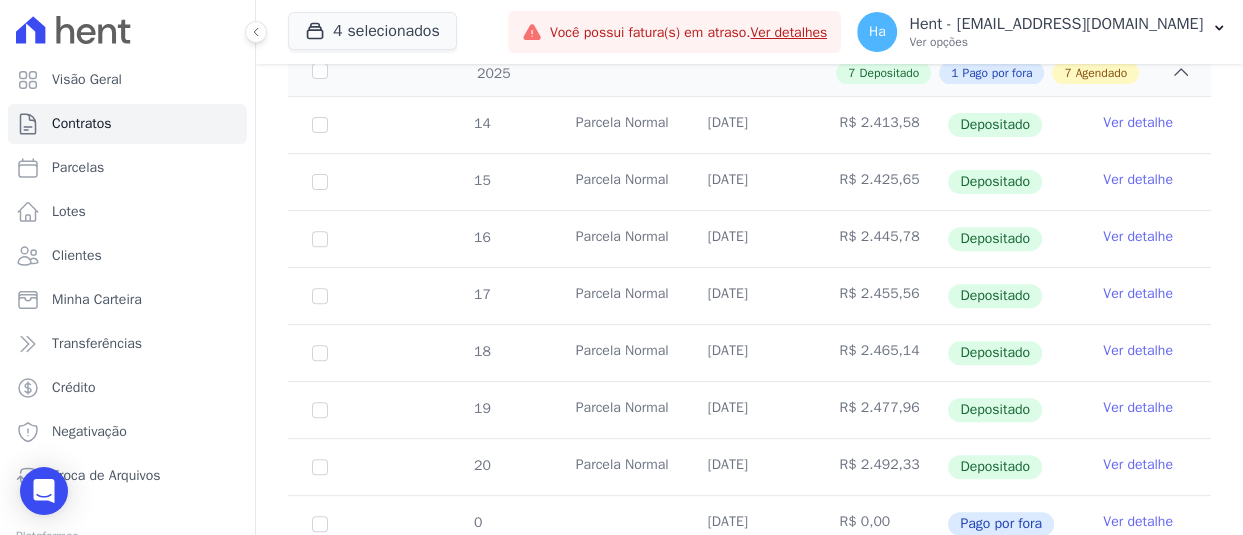 scroll, scrollTop: 400, scrollLeft: 0, axis: vertical 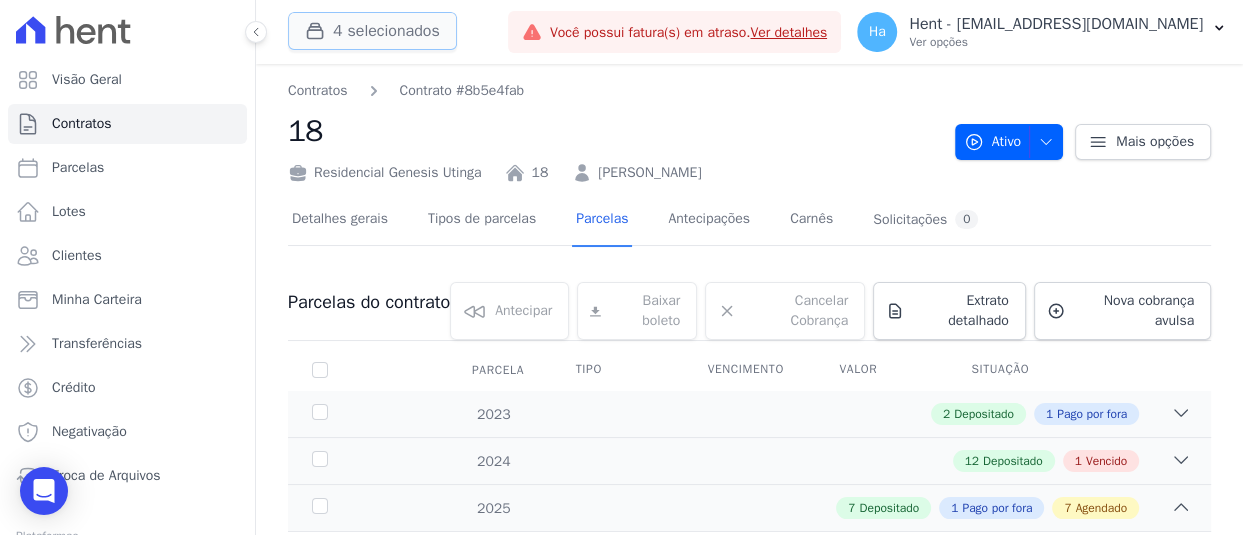 click on "4 selecionados" at bounding box center [372, 31] 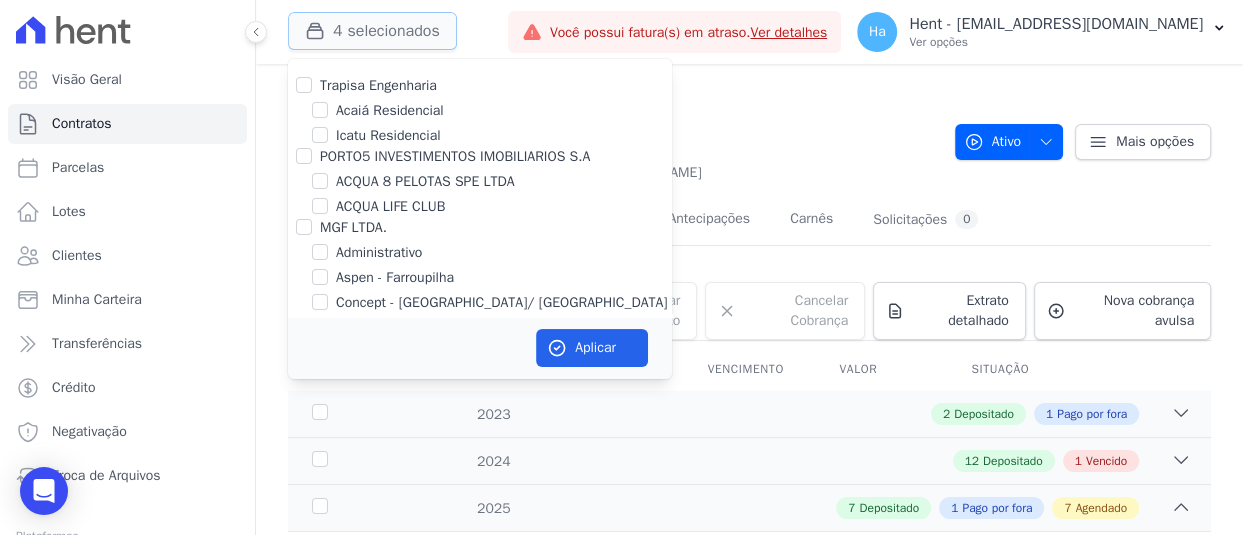 click on "4 selecionados" at bounding box center [372, 31] 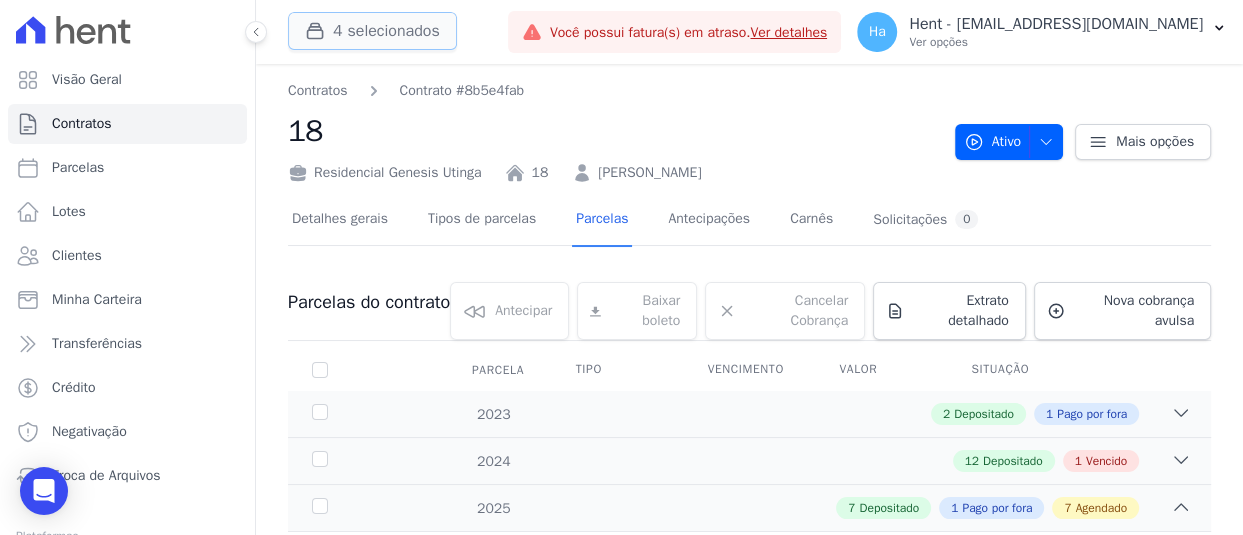click on "4 selecionados" at bounding box center [372, 31] 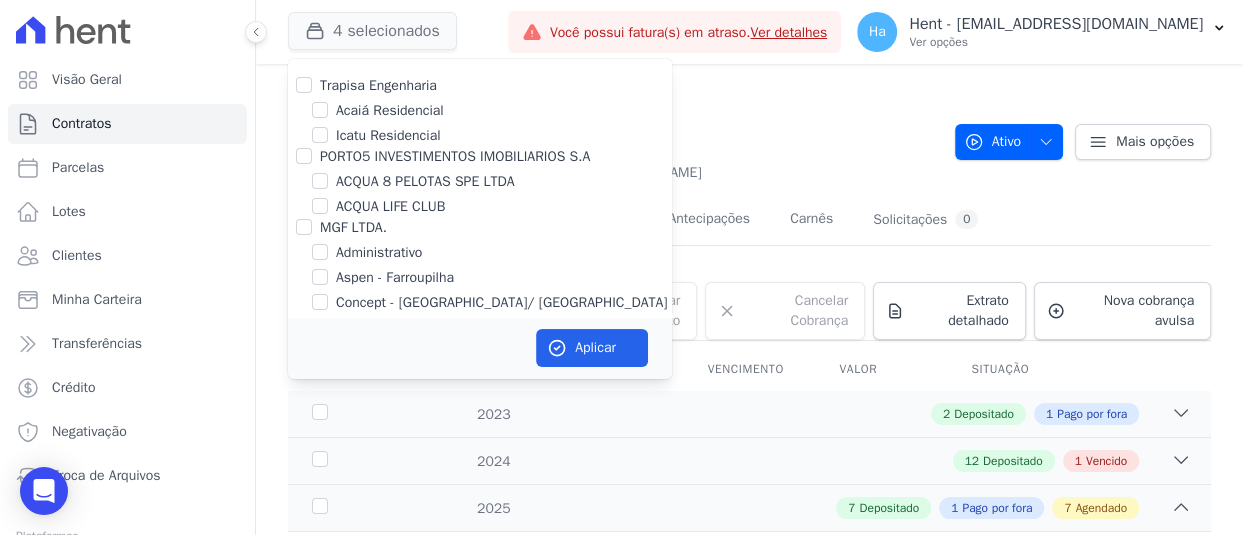 scroll, scrollTop: 4196, scrollLeft: 0, axis: vertical 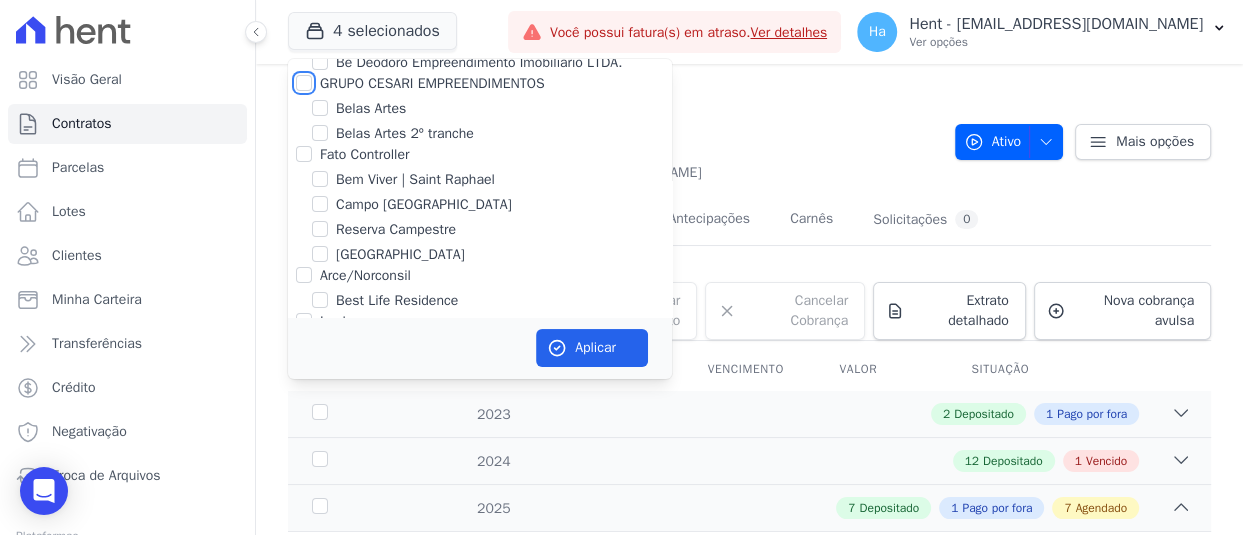 click on "GRUPO CESARI EMPREENDIMENTOS" at bounding box center (304, 83) 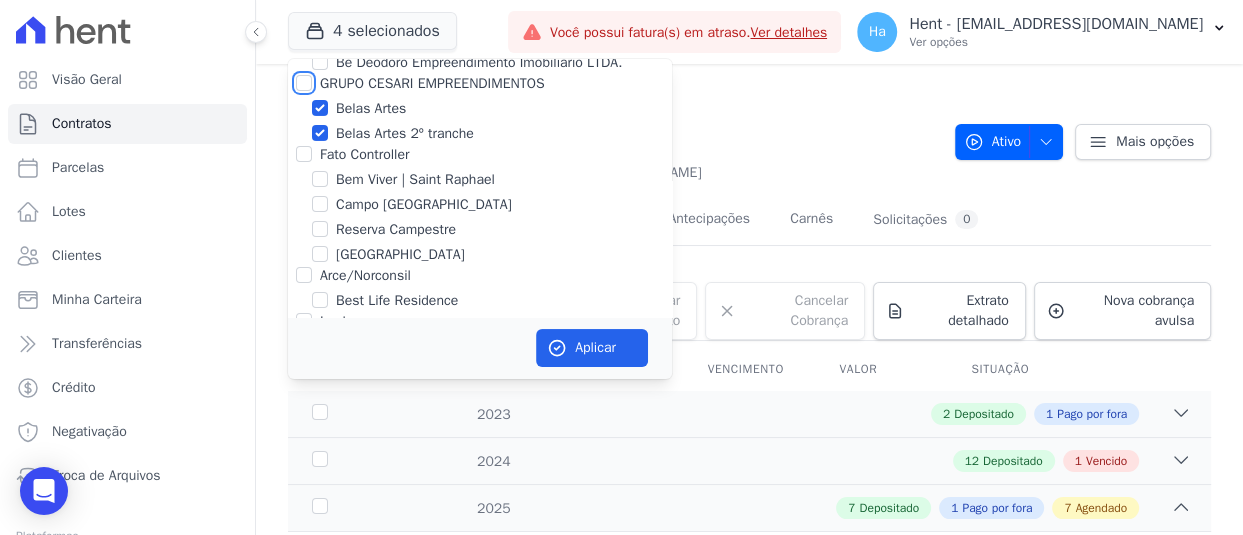 checkbox on "true" 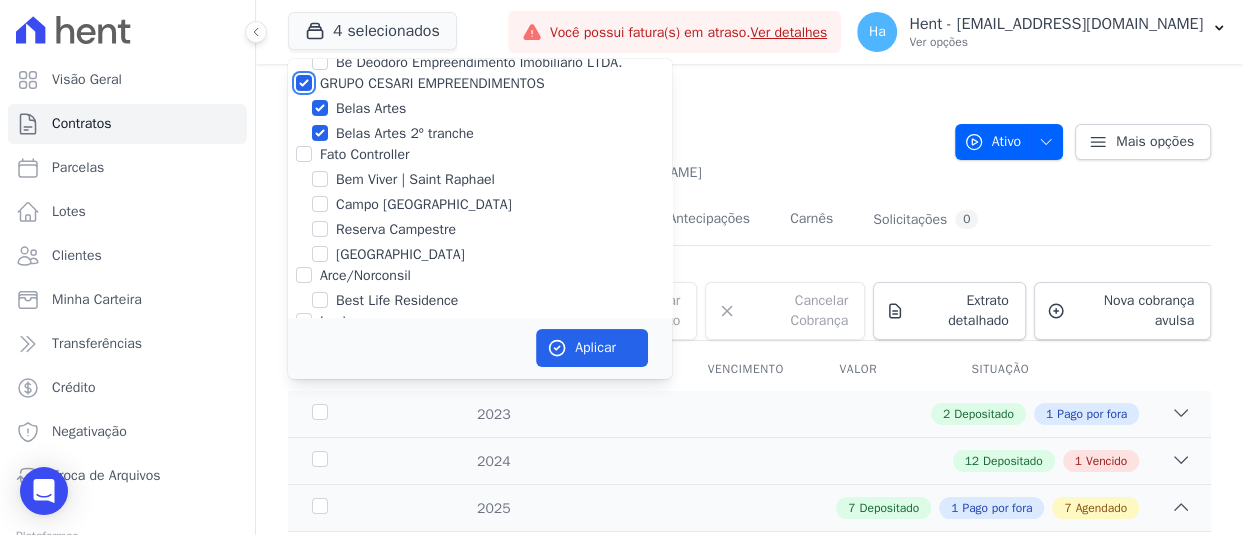 checkbox on "true" 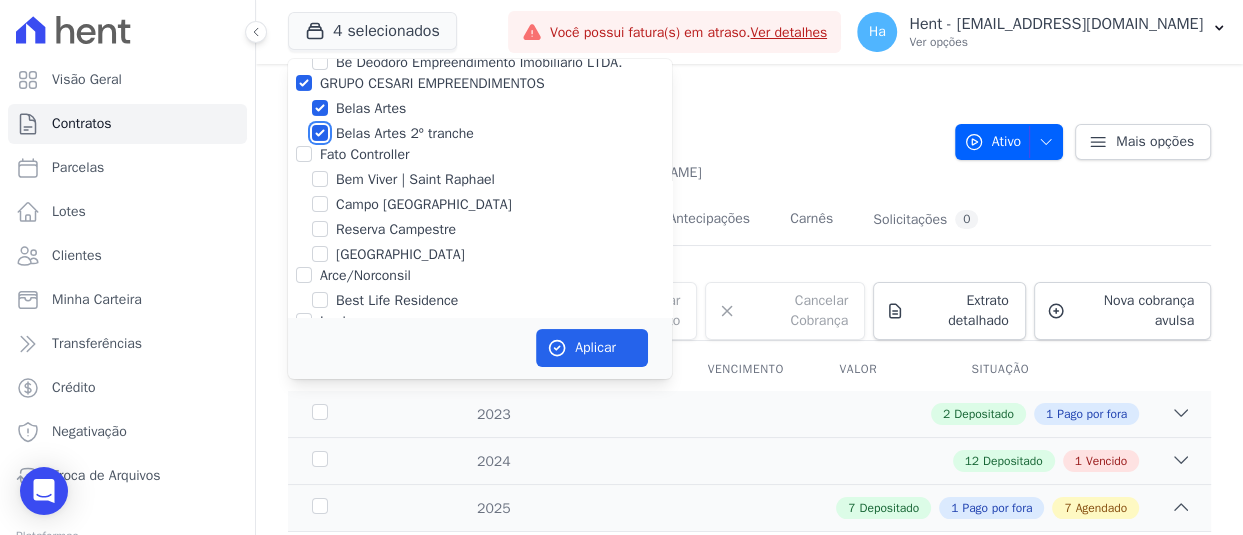click on "Belas Artes 2º tranche" at bounding box center (320, 133) 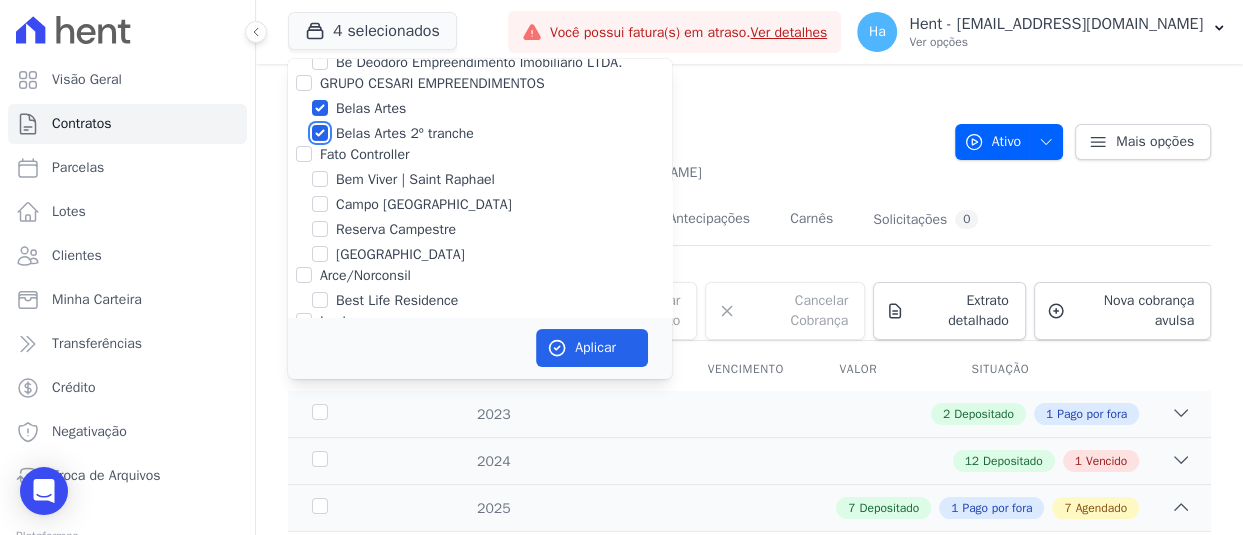 checkbox on "false" 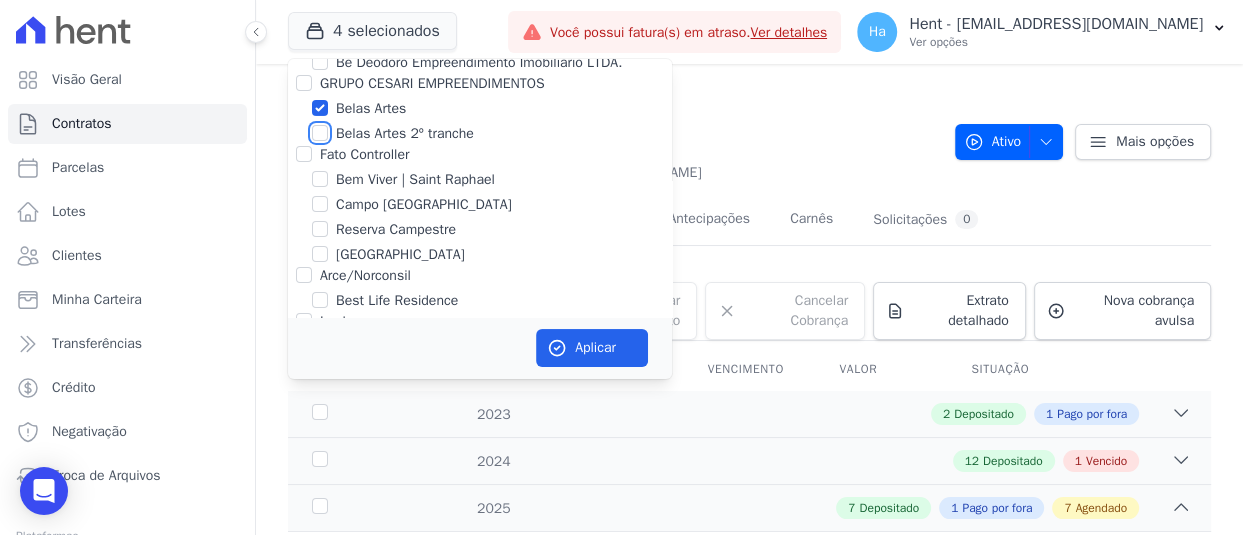checkbox on "false" 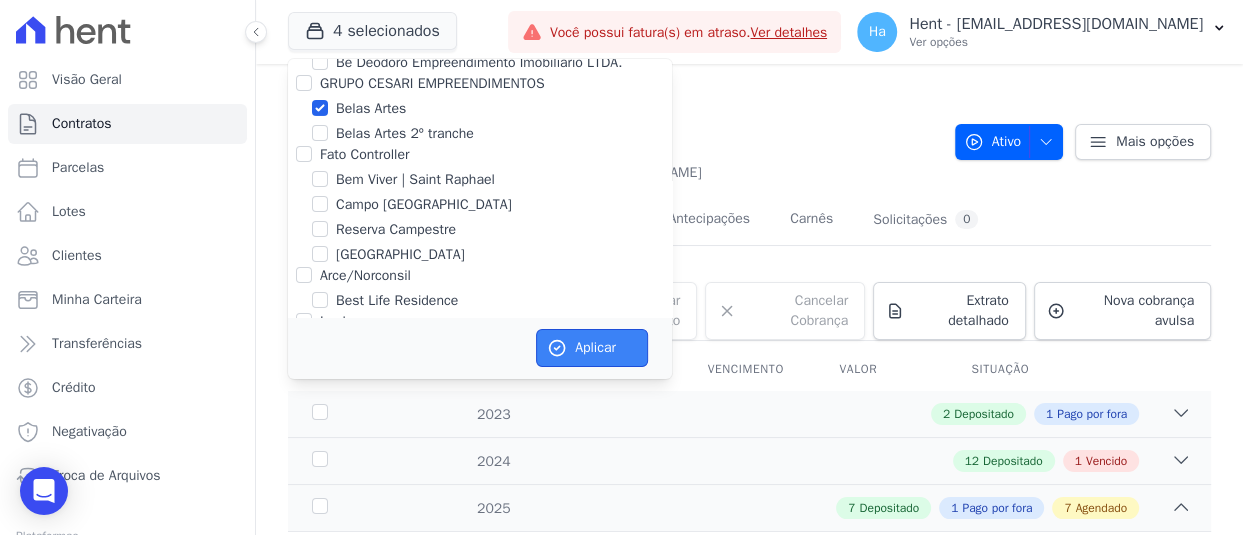 click on "Aplicar" at bounding box center (592, 348) 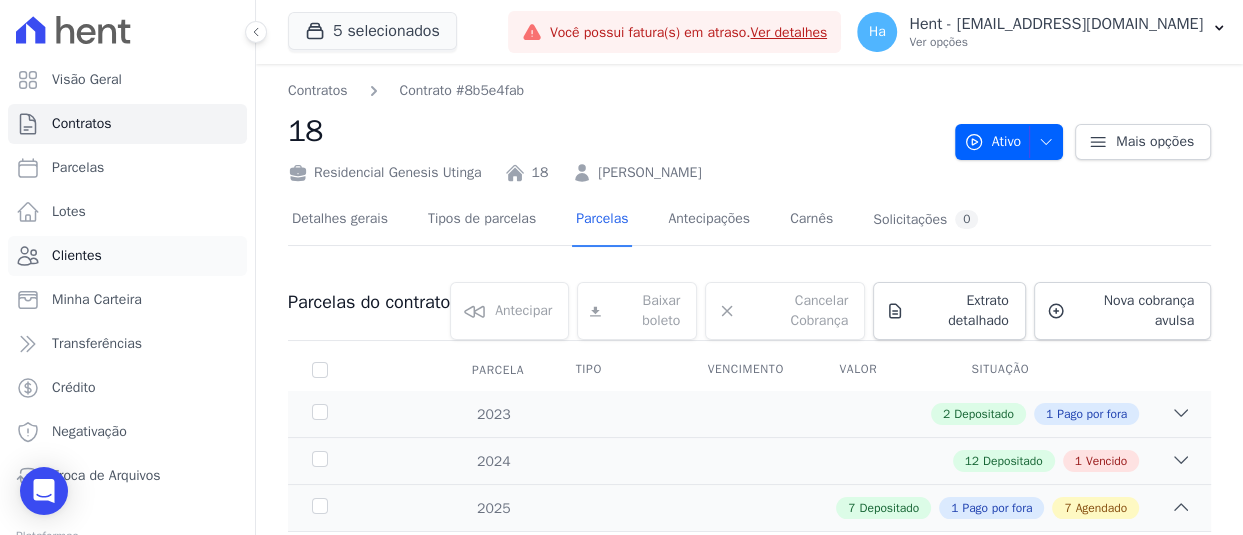 click on "Clientes" at bounding box center [77, 256] 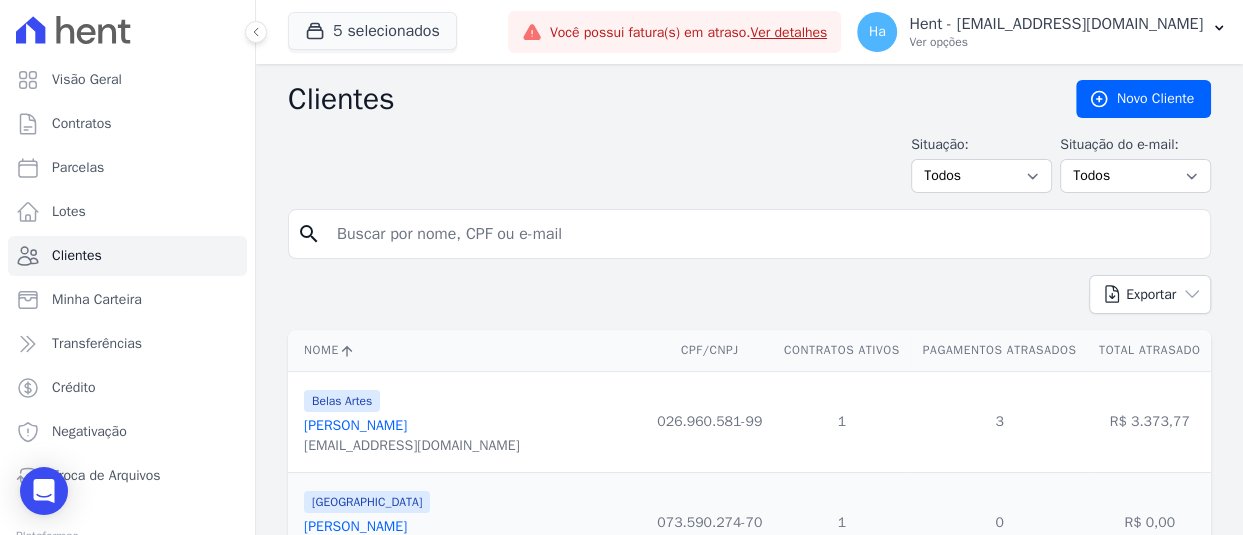 drag, startPoint x: 567, startPoint y: 255, endPoint x: 571, endPoint y: 242, distance: 13.601471 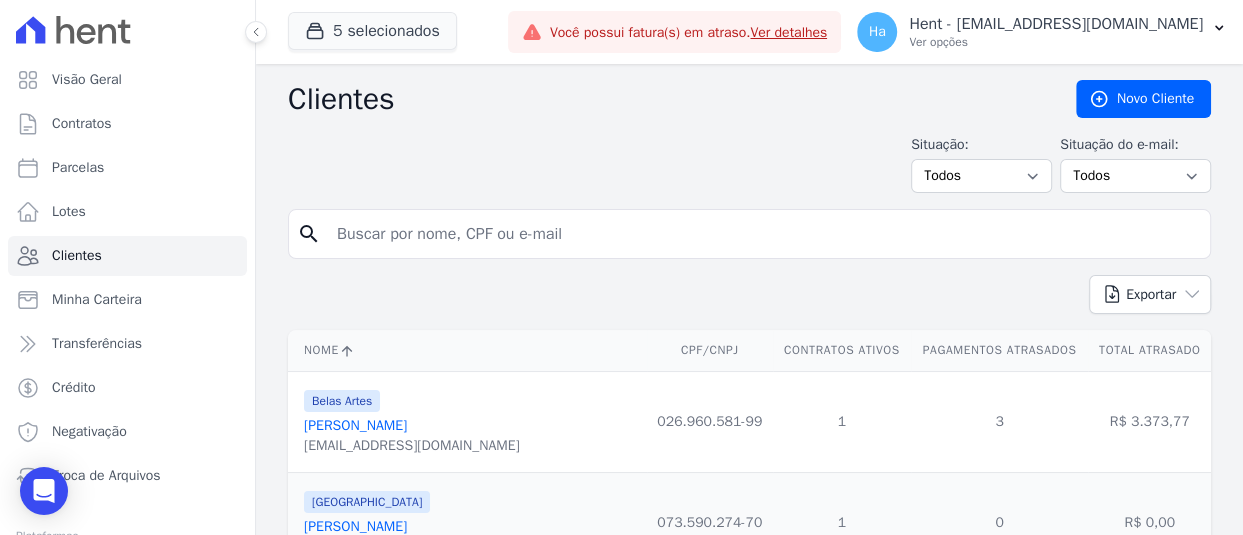 click on "search" at bounding box center [749, 234] 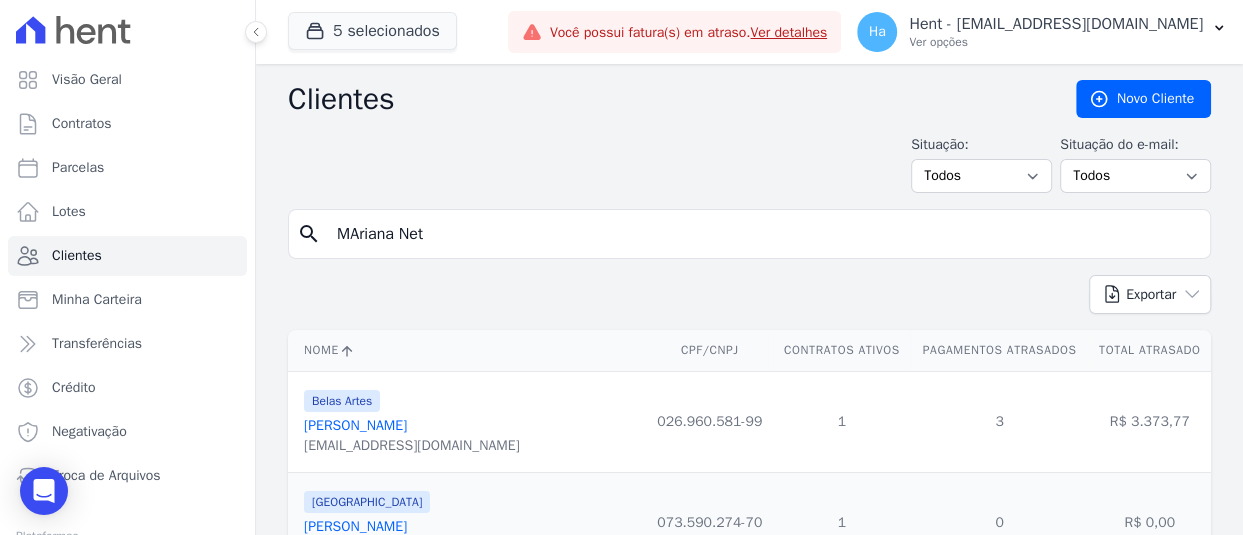 type on "[PERSON_NAME]" 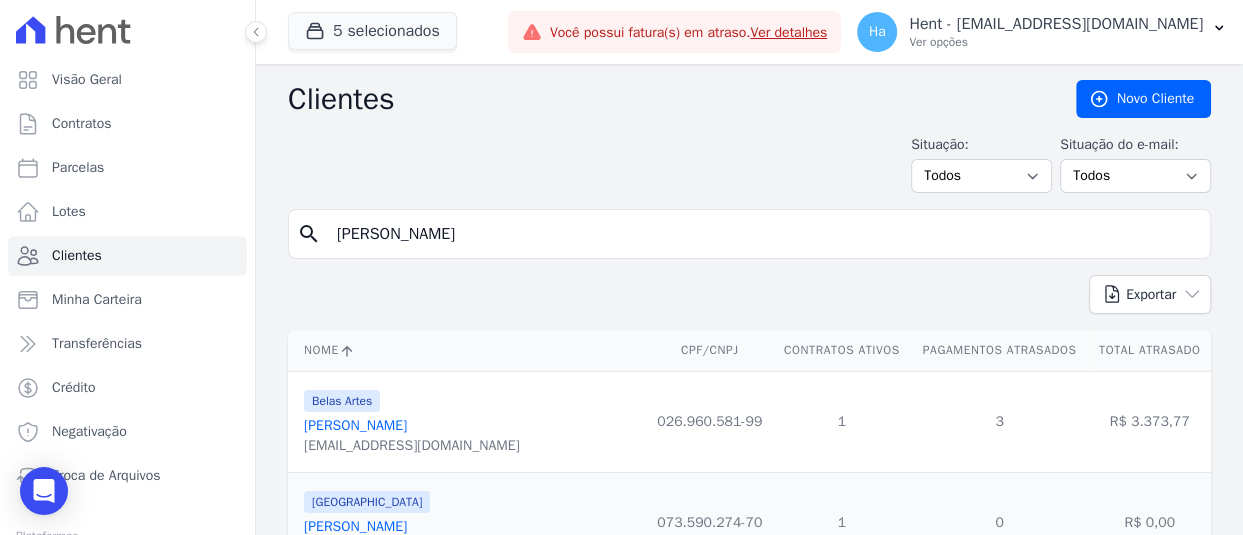 click on "[PERSON_NAME]" at bounding box center [763, 234] 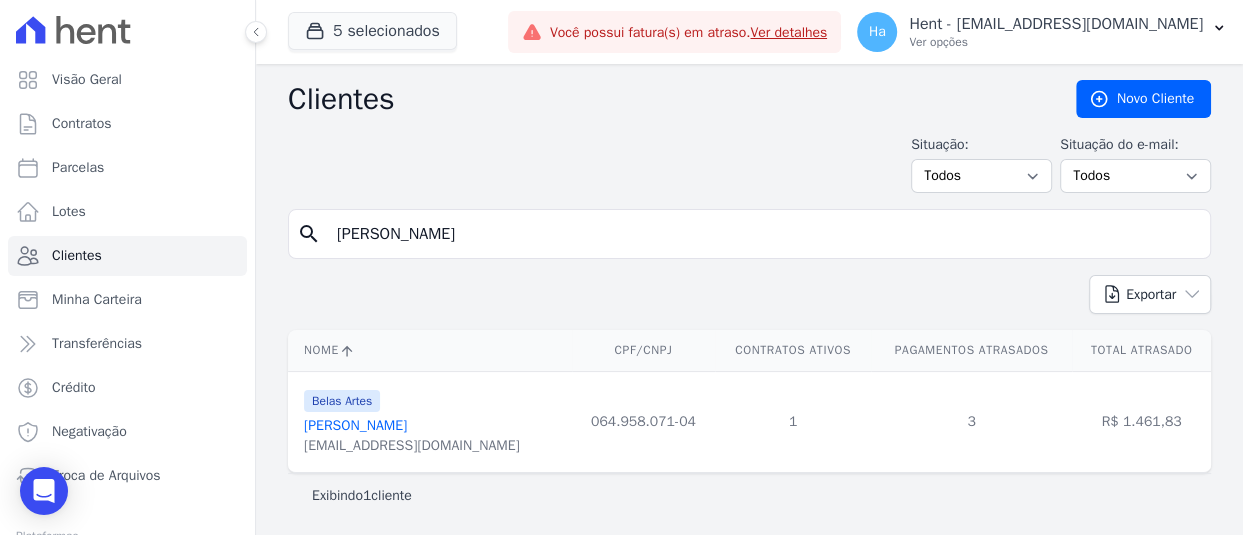 click on "[PERSON_NAME]" at bounding box center [355, 425] 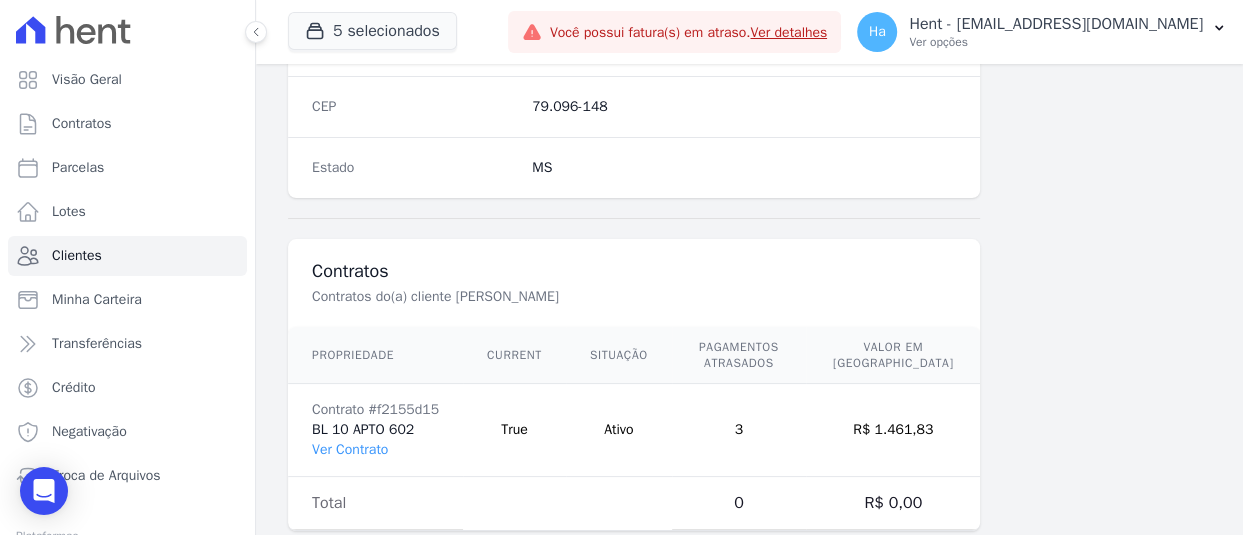 scroll, scrollTop: 1349, scrollLeft: 0, axis: vertical 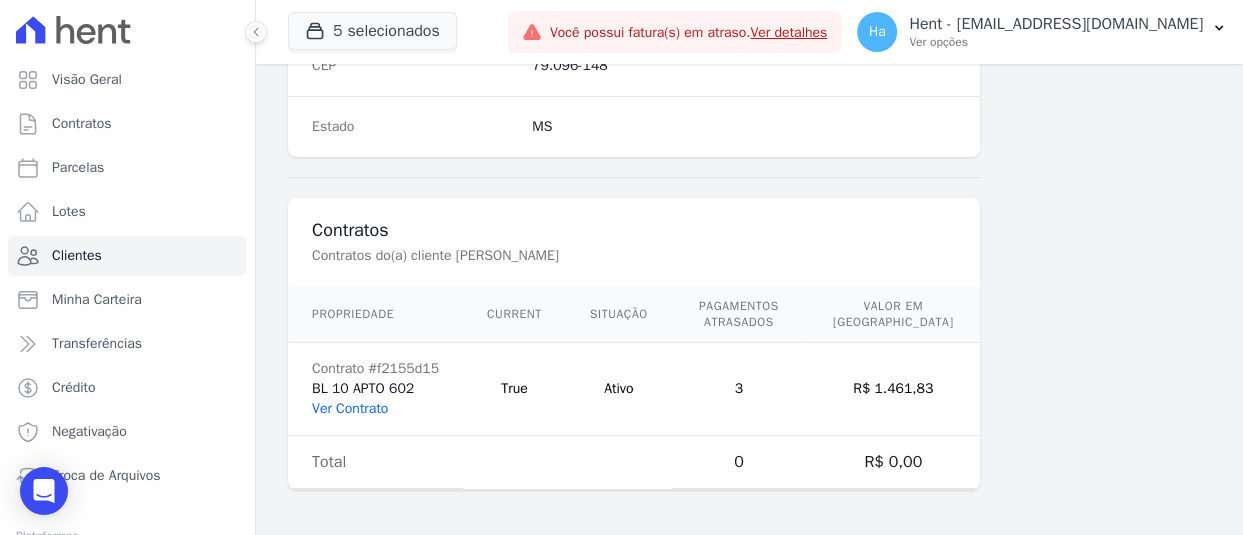 click on "Ver Contrato" at bounding box center [350, 408] 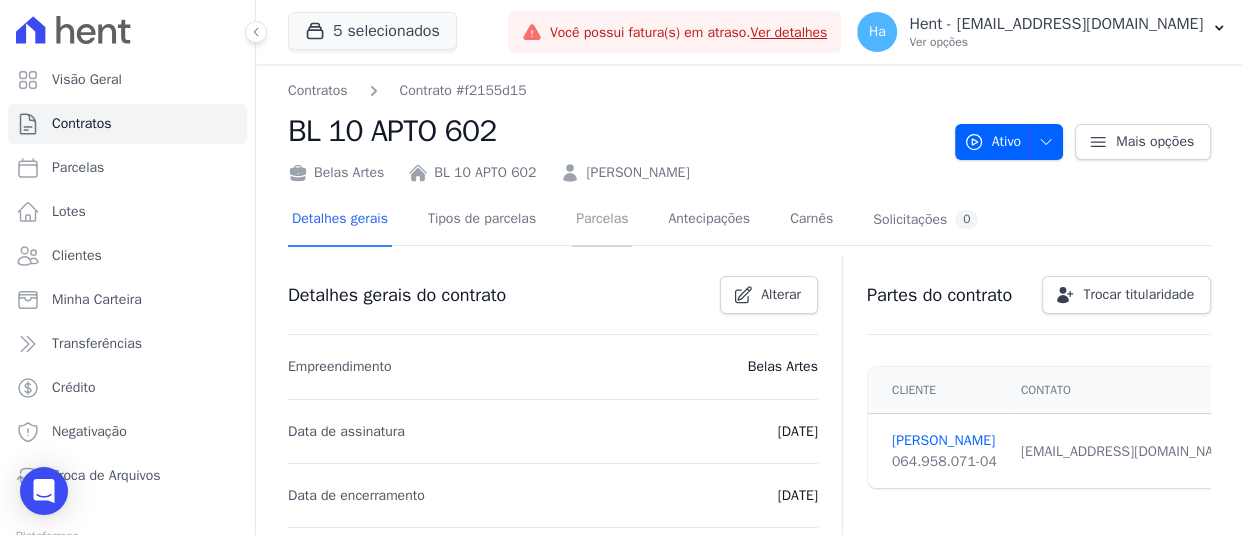 click on "Parcelas" at bounding box center (602, 220) 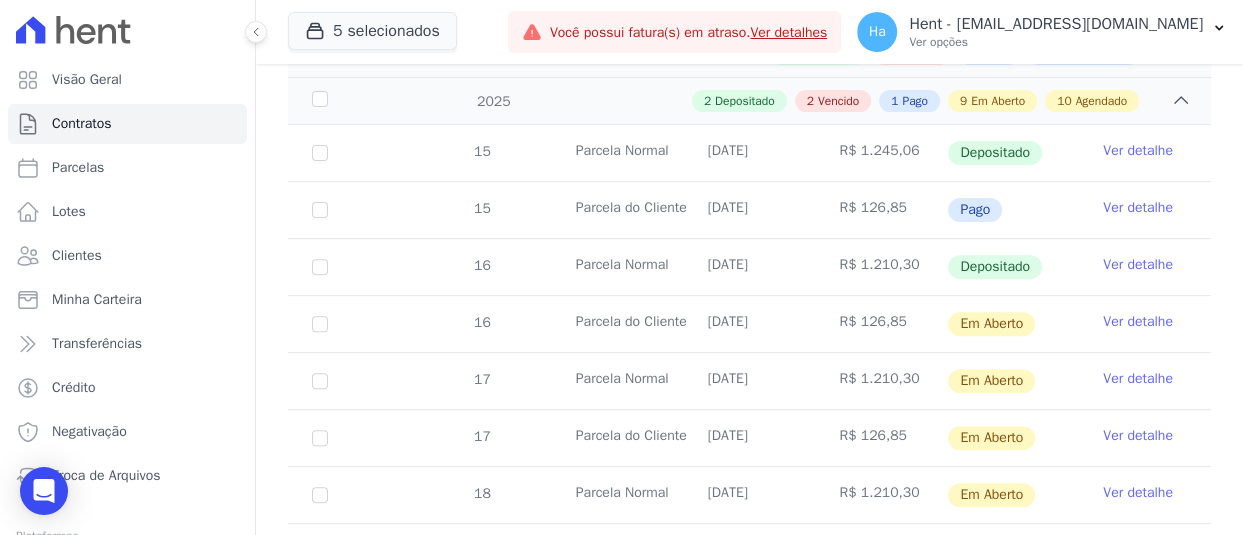 scroll, scrollTop: 400, scrollLeft: 0, axis: vertical 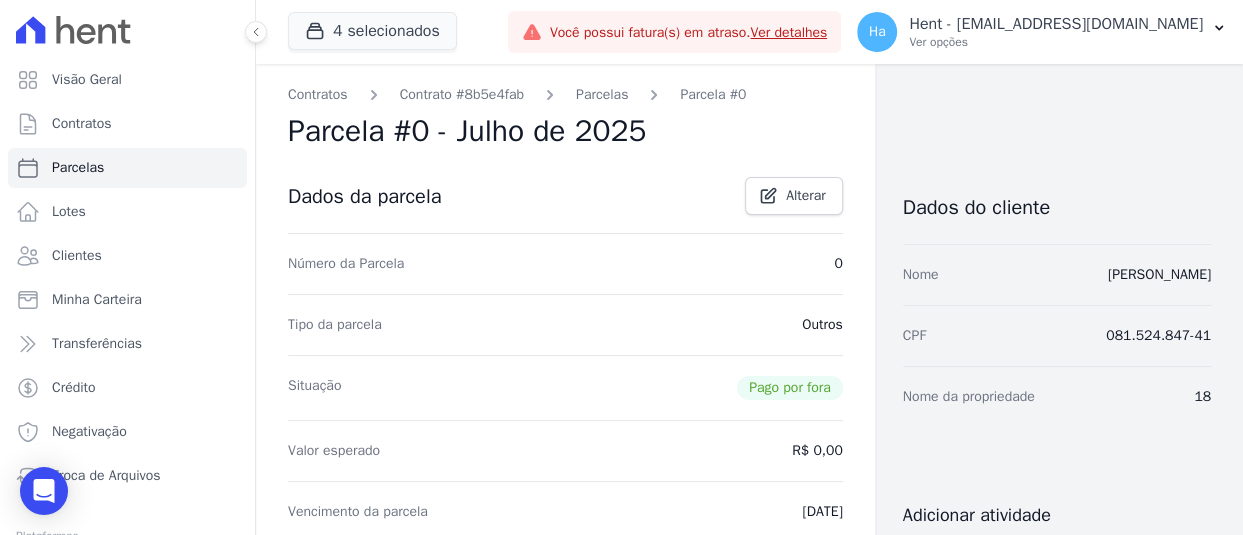 click on "Contratos
Contrato
#8b5e4fab
Parcelas
Parcela
#0
Parcela #0 - Julho de 2025
Dados da parcela
Alterar
Número da Parcela
0
Tipo da parcela
Outros
Situação
Pago por fora
Valor esperado
R$ 0,00
Vencimento da parcela
20/07/2025
Valor pago
R$ 16.460,97
Data de Pagamento" at bounding box center (733, 707) 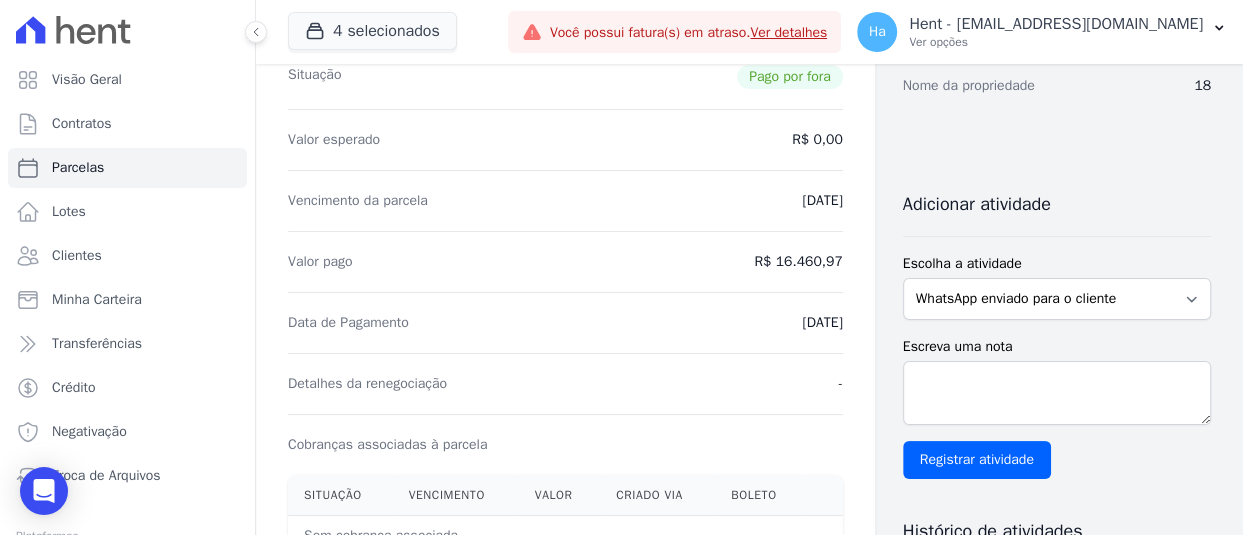scroll, scrollTop: 200, scrollLeft: 0, axis: vertical 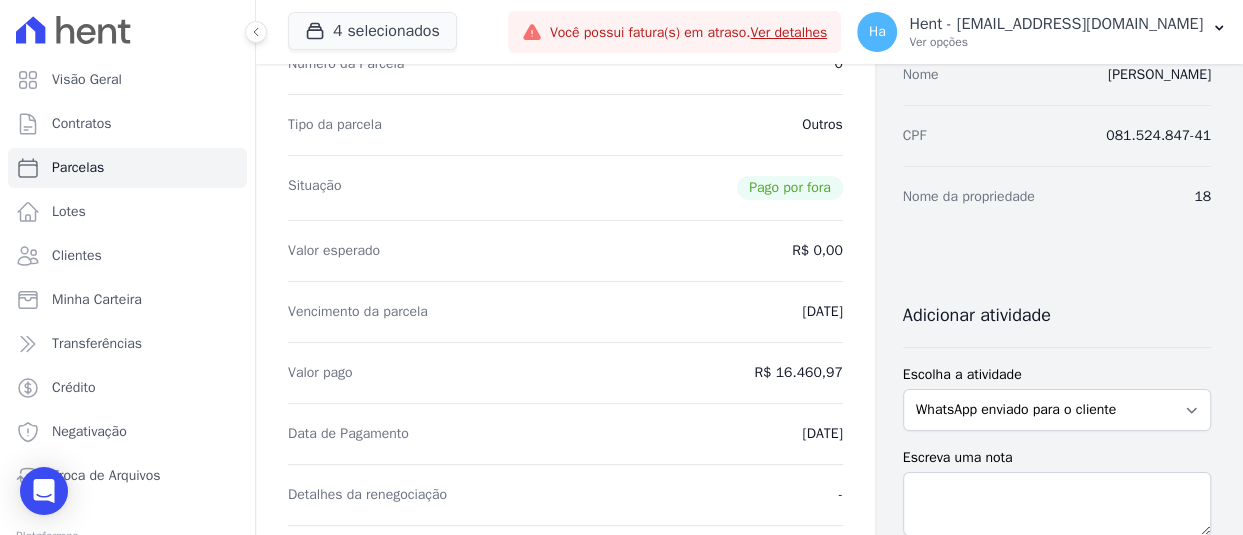 drag, startPoint x: 751, startPoint y: 371, endPoint x: 847, endPoint y: 378, distance: 96.25487 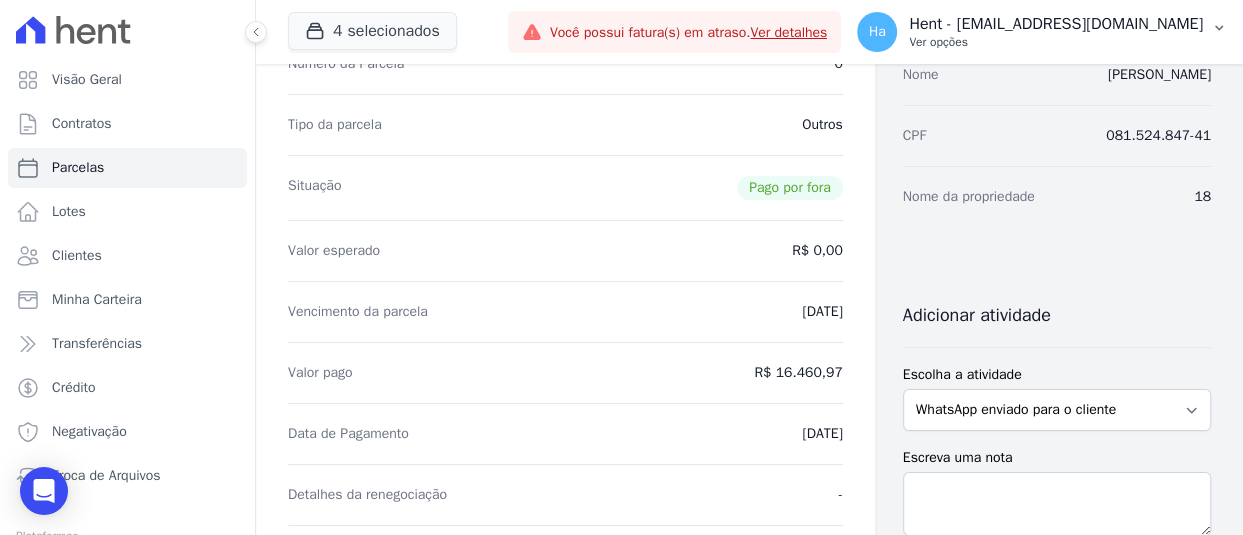 click on "Ver opções" at bounding box center [1056, 42] 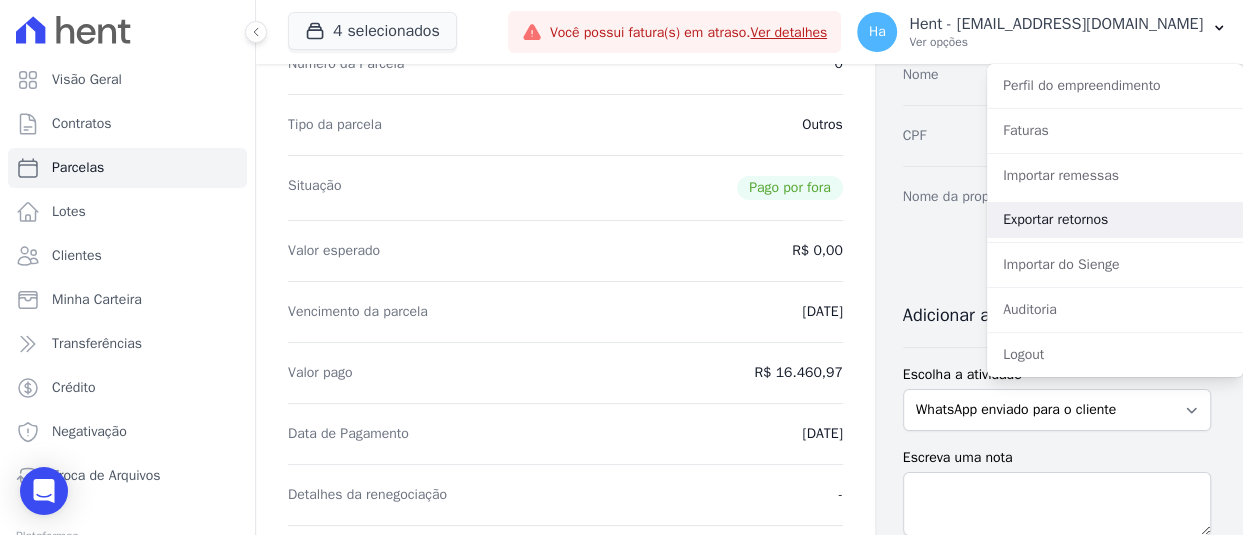 click on "Exportar retornos" at bounding box center (1115, 220) 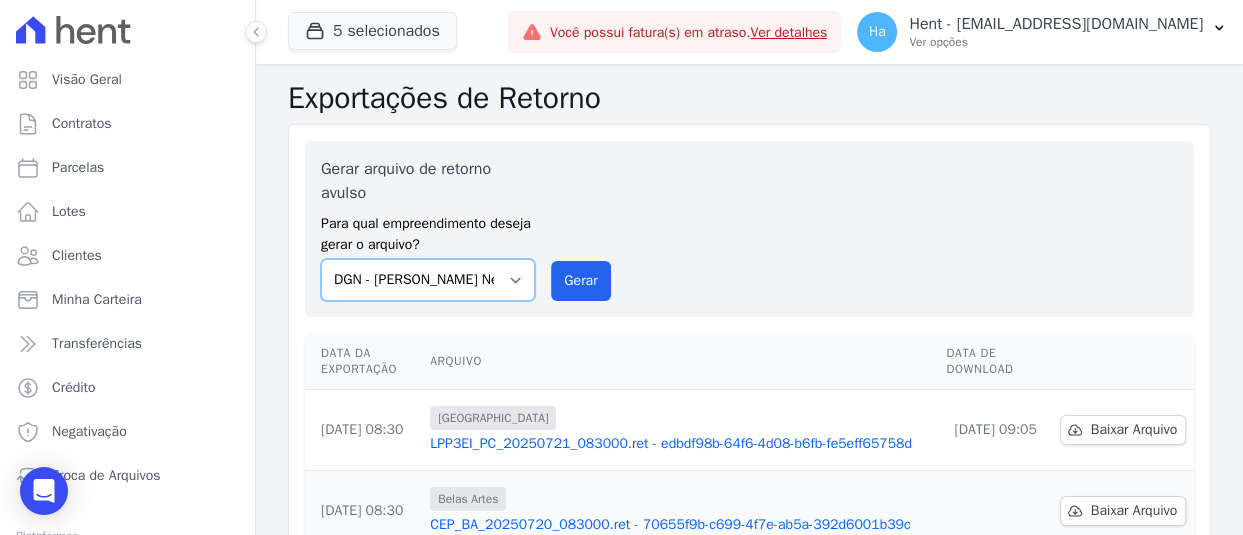 click on "Acaiá Residencial
ACQUA 8 PELOTAS SPE LTDA
ACQUA LIFE CLUB
Administrativo
AGILE ELOI MENDES SPE SA
Agile Pavican São Lourenço - Loteadores
Agile Pavican São Lourenço SPE LTDA
AGUAS DE GUANABARA INCORPORACAO IMOBILIARIA SPE LTDA
AGUAS DO ALVORADA INCORPORACAO IMOBILIARIA SPE LTDA
AJMC Empreendimentos
Alameda dos Ipês
Aldeia Smart
Alexandria Condomínios
Alfenense Negócios Imobiliários
Amaré Arpoador
Amazon Residence Construtora LTDA
ANANINDEUA 01 INCORPORACAO IMOBILIARIA SPE LTDA
AQUARELA CITY INCORPORACAO IMOBILIARIA LTDA
Arcos Itaquera
Areias do Planalto
Areias do Planalto - Interno
Aroka Incorporadora e Administradora LTDA.
ARTE VILA MATILDE
Art Prime - Irajá
Arty Park - Gravatai
Arty Park - JPI
ARVO HOME CLUB - SOLICASA
Aspen - Farroupilha
Audace Home Studio
Audace Mondeo
Aurora
Aurora  II - LBA
Aurora I - LBA
Aviva Monet
BAHAMAS EAST VILLAGE
Baia Formosa Parque
Be Deodoro
Be Deodoro Empreendimento Imobiliário LTDA." at bounding box center [428, 280] 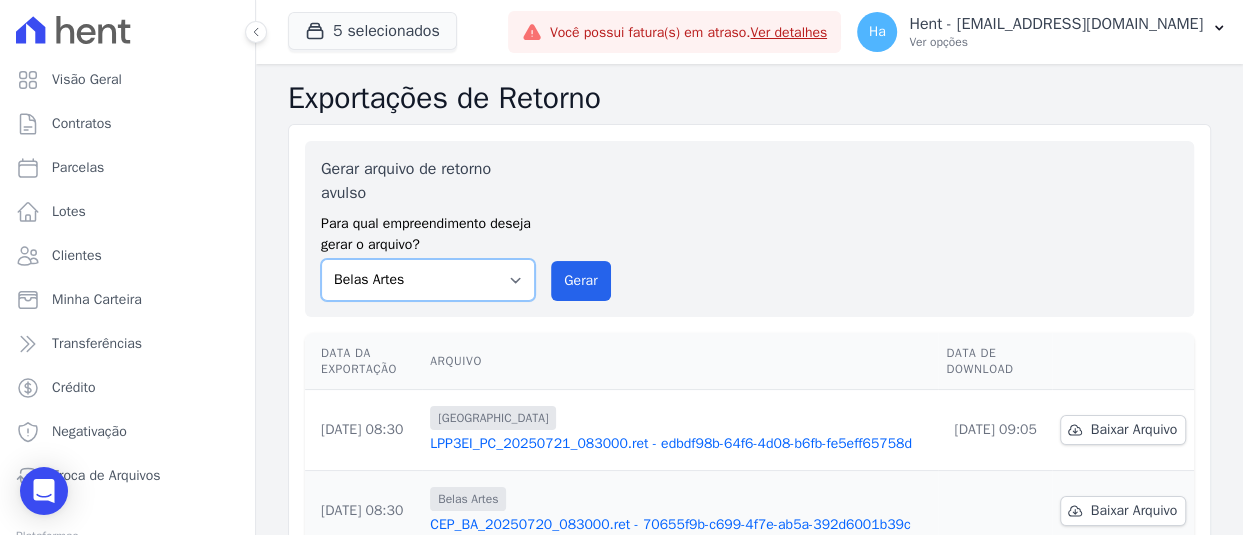 click on "Acaiá Residencial
ACQUA 8 PELOTAS SPE LTDA
ACQUA LIFE CLUB
Administrativo
AGILE ELOI MENDES SPE SA
Agile Pavican São Lourenço - Loteadores
Agile Pavican São Lourenço SPE LTDA
AGUAS DE GUANABARA INCORPORACAO IMOBILIARIA SPE LTDA
AGUAS DO ALVORADA INCORPORACAO IMOBILIARIA SPE LTDA
AJMC Empreendimentos
Alameda dos Ipês
Aldeia Smart
Alexandria Condomínios
Alfenense Negócios Imobiliários
Amaré Arpoador
Amazon Residence Construtora LTDA
ANANINDEUA 01 INCORPORACAO IMOBILIARIA SPE LTDA
AQUARELA CITY INCORPORACAO IMOBILIARIA LTDA
Arcos Itaquera
Areias do Planalto
Areias do Planalto - Interno
Aroka Incorporadora e Administradora LTDA.
ARTE VILA MATILDE
Art Prime - Irajá
Arty Park - Gravatai
Arty Park - JPI
ARVO HOME CLUB - SOLICASA
Aspen - Farroupilha
Audace Home Studio
Audace Mondeo
Aurora
Aurora  II - LBA
Aurora I - LBA
Aviva Monet
BAHAMAS EAST VILLAGE
Baia Formosa Parque
Be Deodoro
Be Deodoro Empreendimento Imobiliário LTDA." at bounding box center (428, 280) 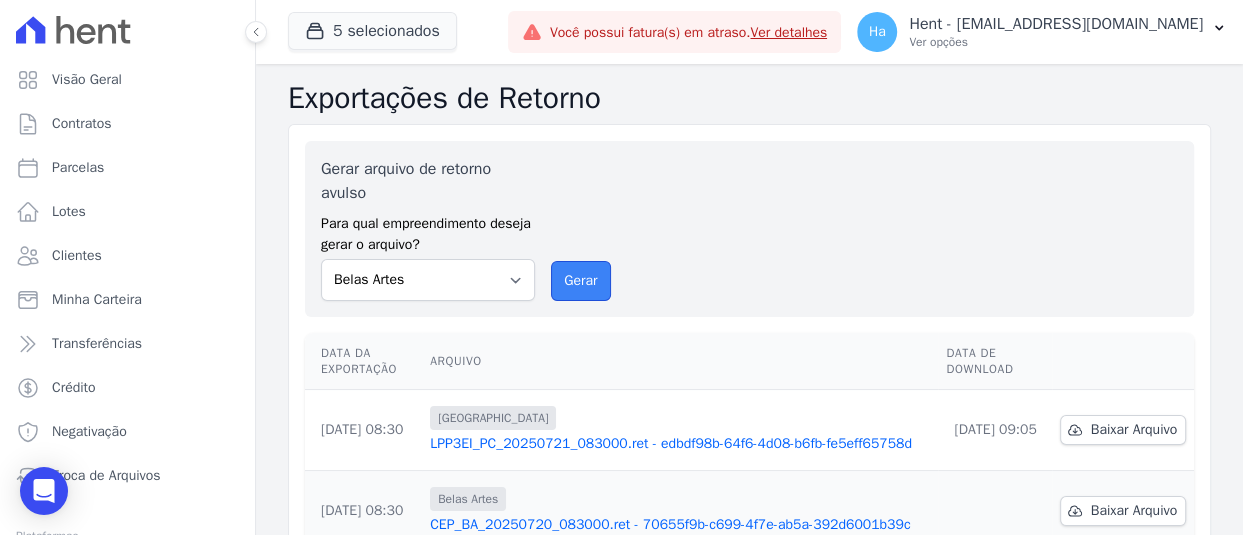 click on "Gerar" at bounding box center [580, 281] 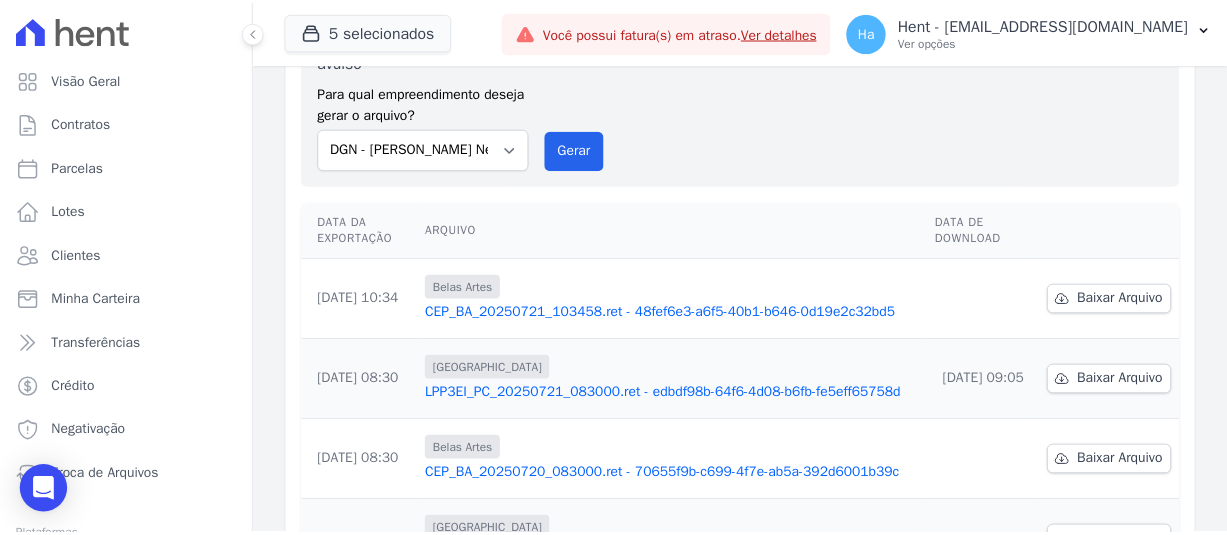scroll, scrollTop: 200, scrollLeft: 0, axis: vertical 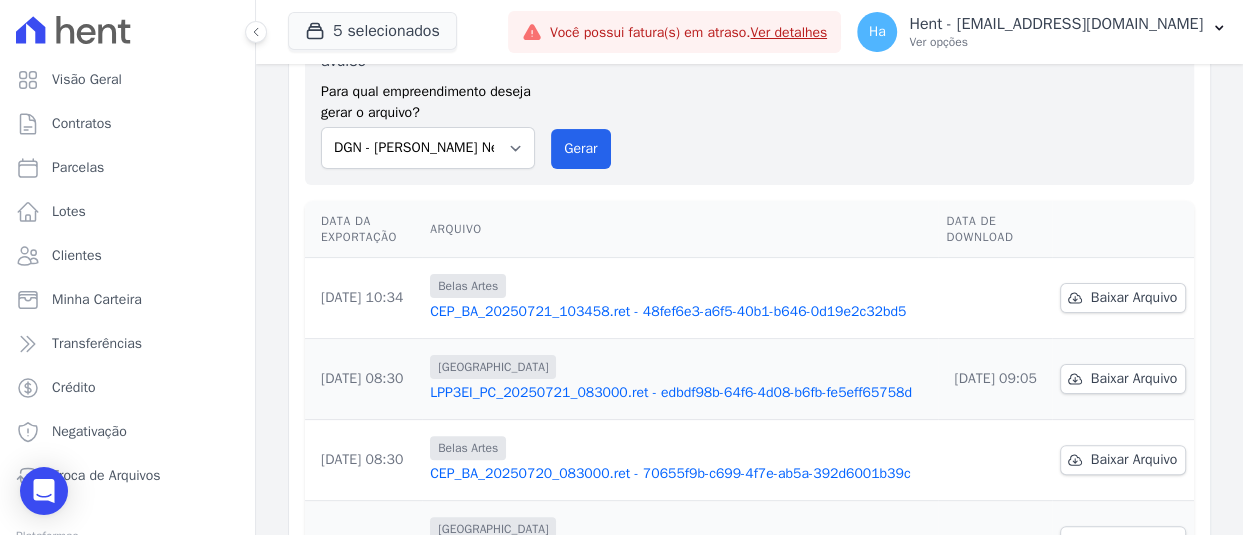 click on "CEP_BA_20250721_103458.ret -
48fef6e3-a6f5-40b1-b646-0d19e2c32bd5" at bounding box center [680, 312] 